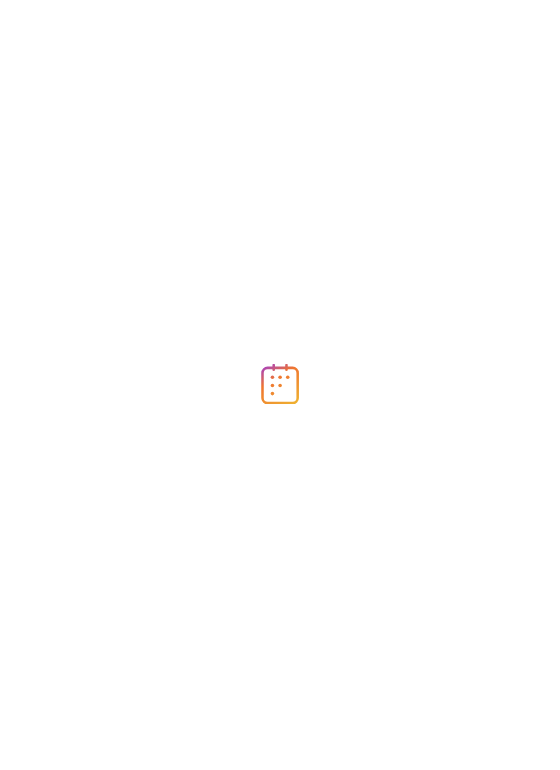 scroll, scrollTop: 0, scrollLeft: 0, axis: both 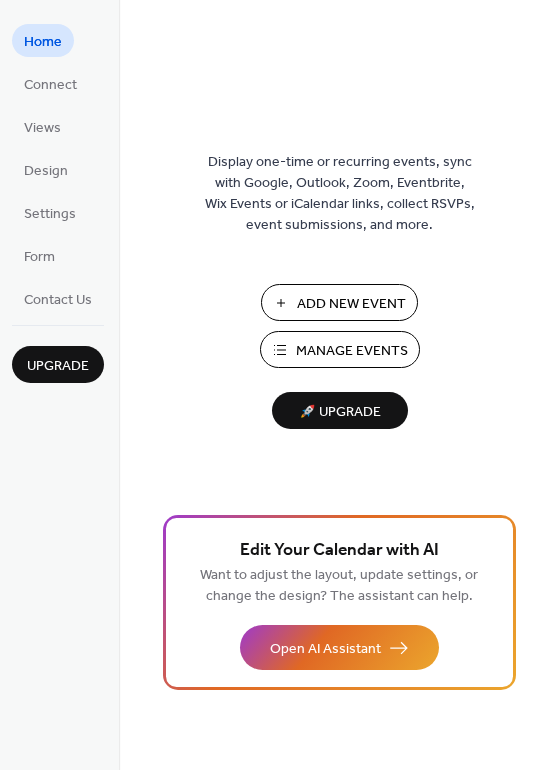 click on "Manage Events" at bounding box center (352, 351) 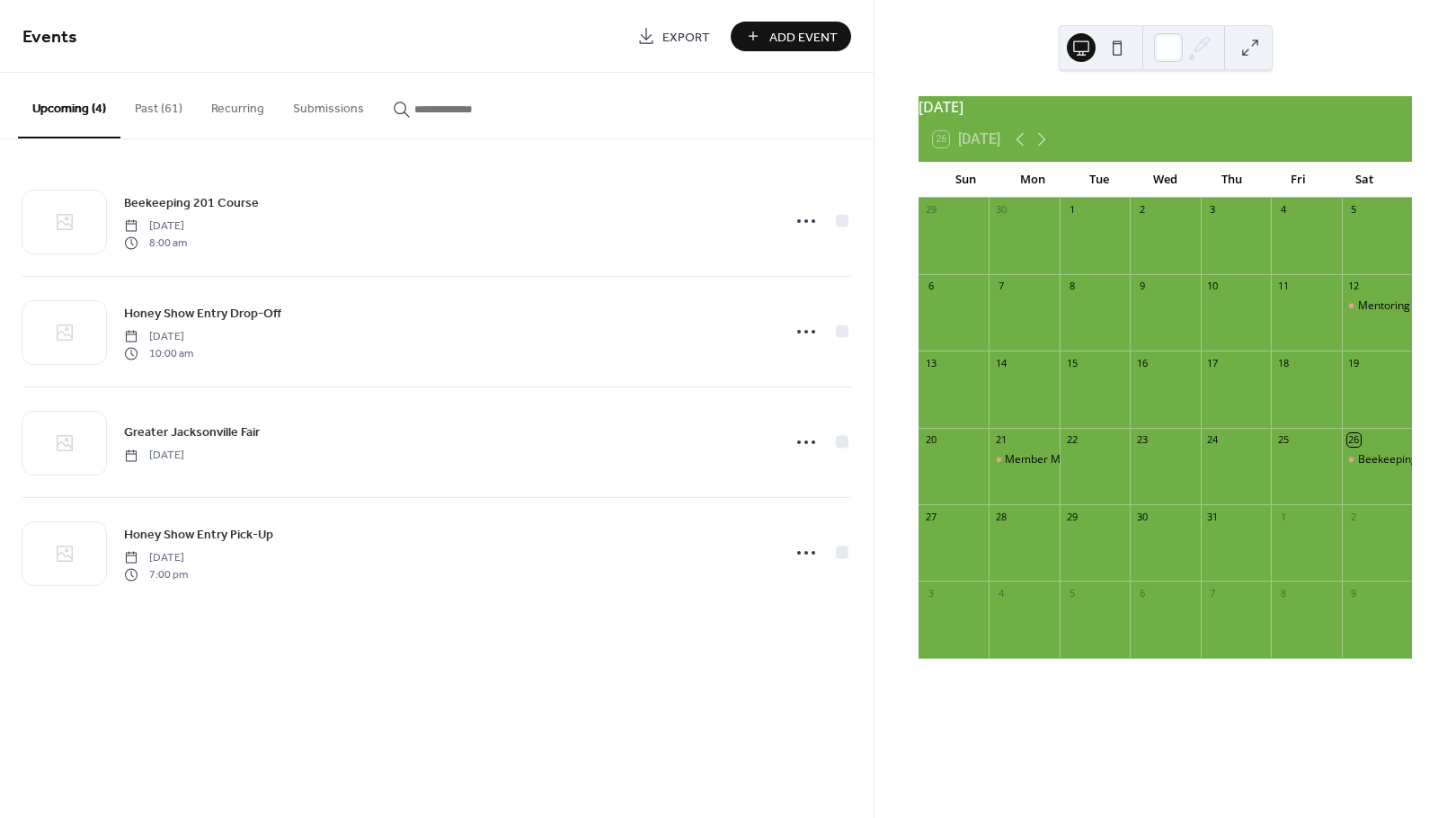 scroll, scrollTop: 0, scrollLeft: 0, axis: both 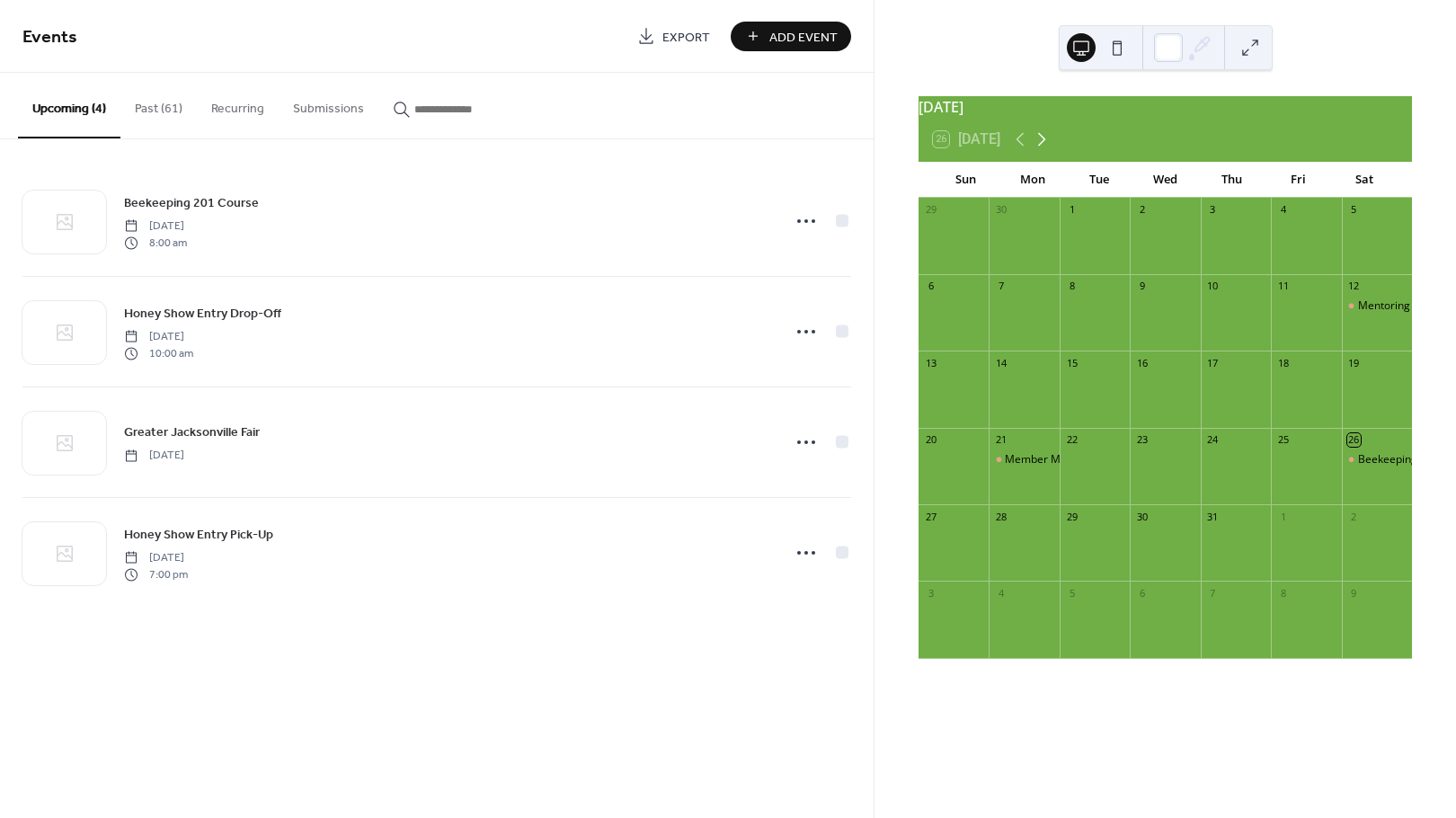 click 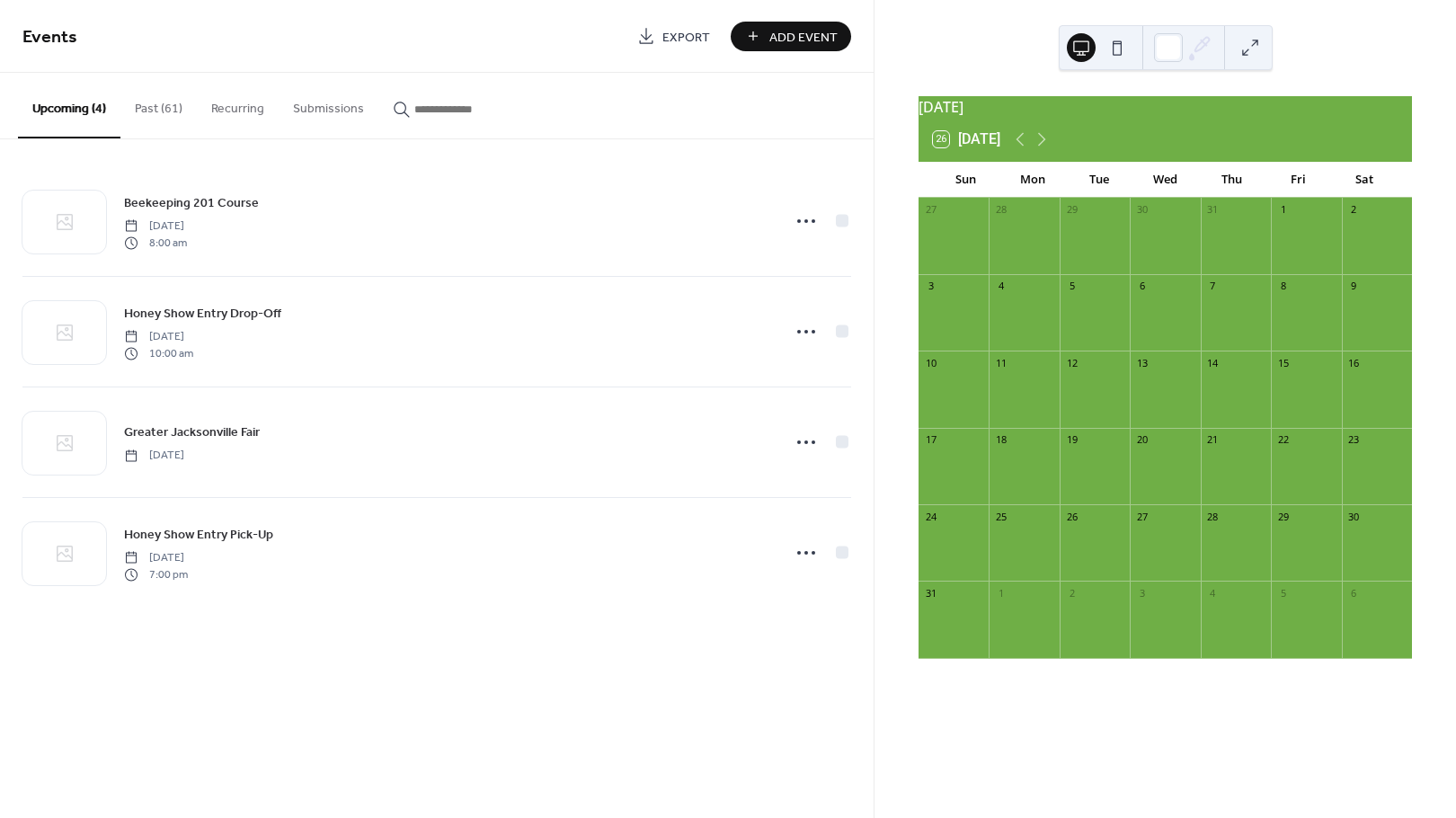 click on "Add Event" at bounding box center [803, 37] 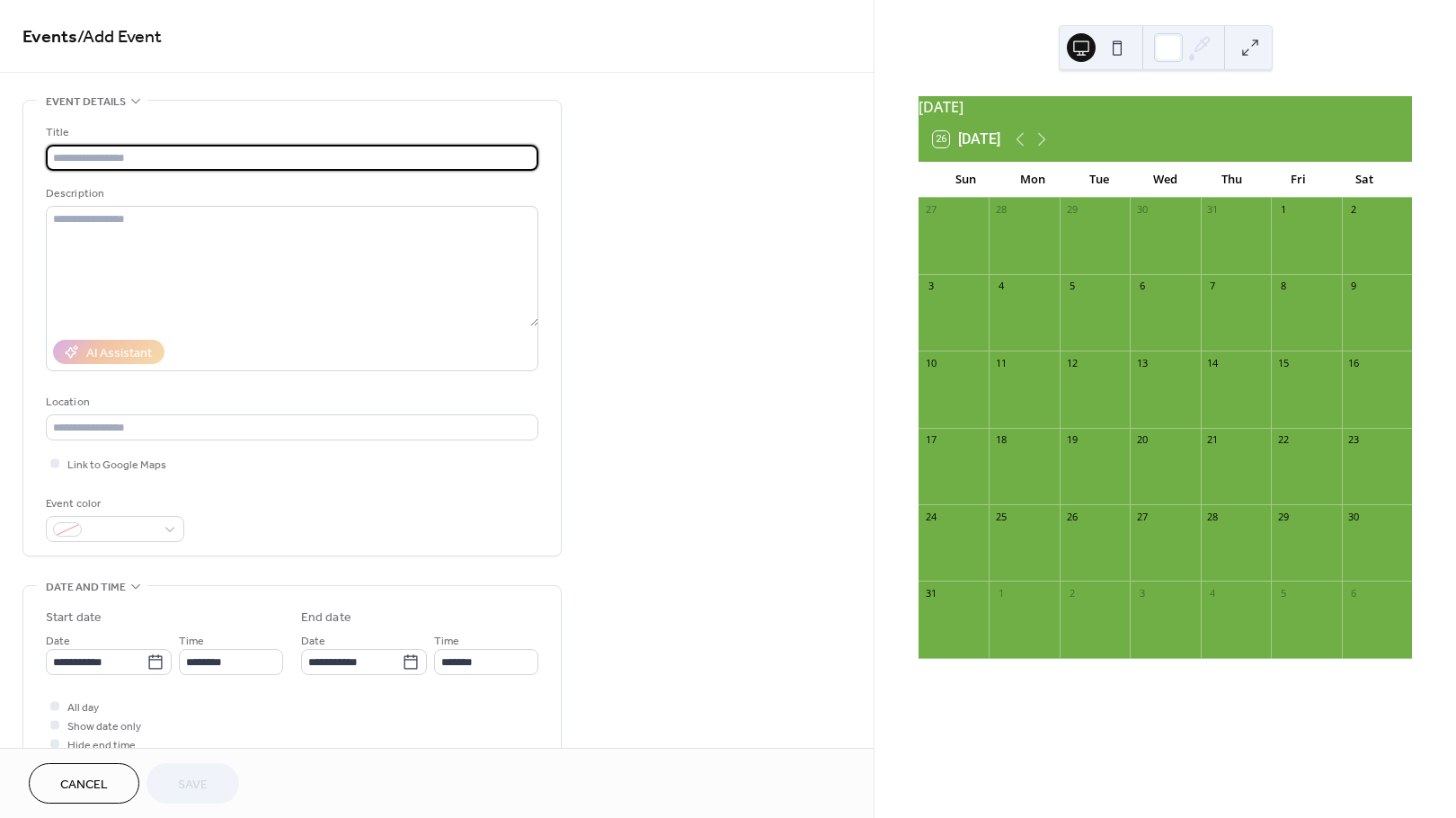 click at bounding box center (292, 157) 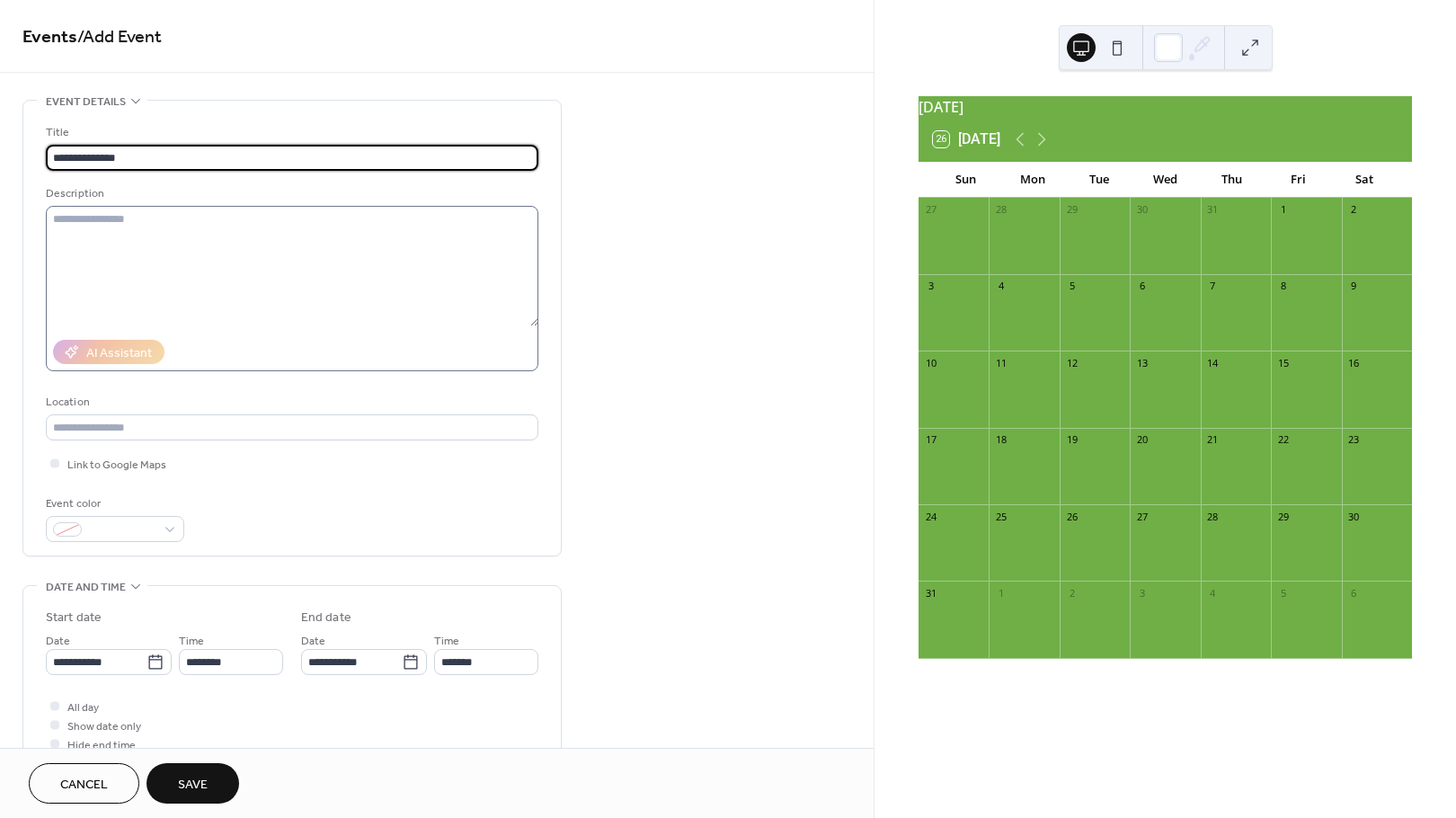 type on "**********" 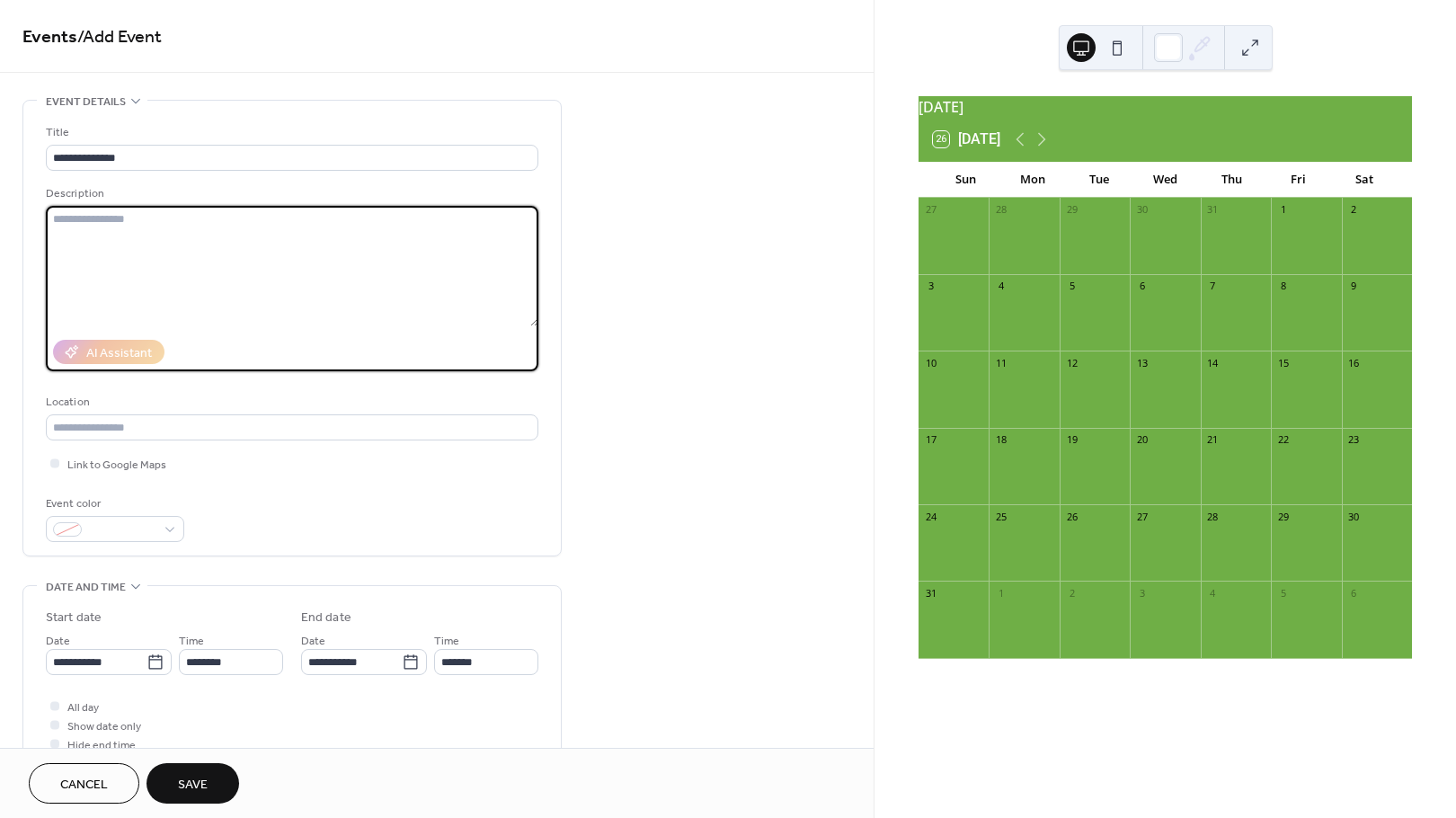click at bounding box center (292, 266) 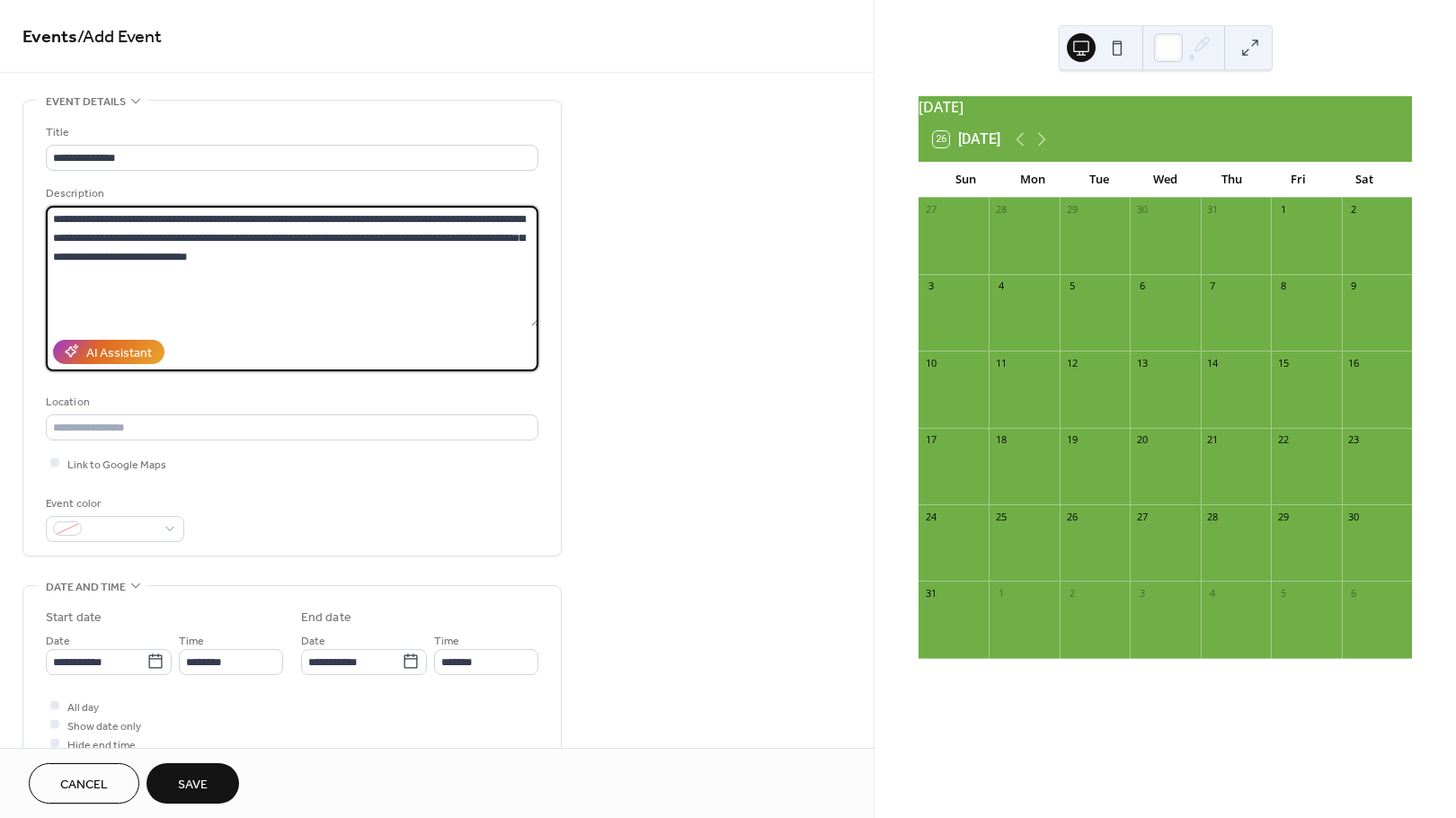drag, startPoint x: 393, startPoint y: 235, endPoint x: 424, endPoint y: 233, distance: 31.064449 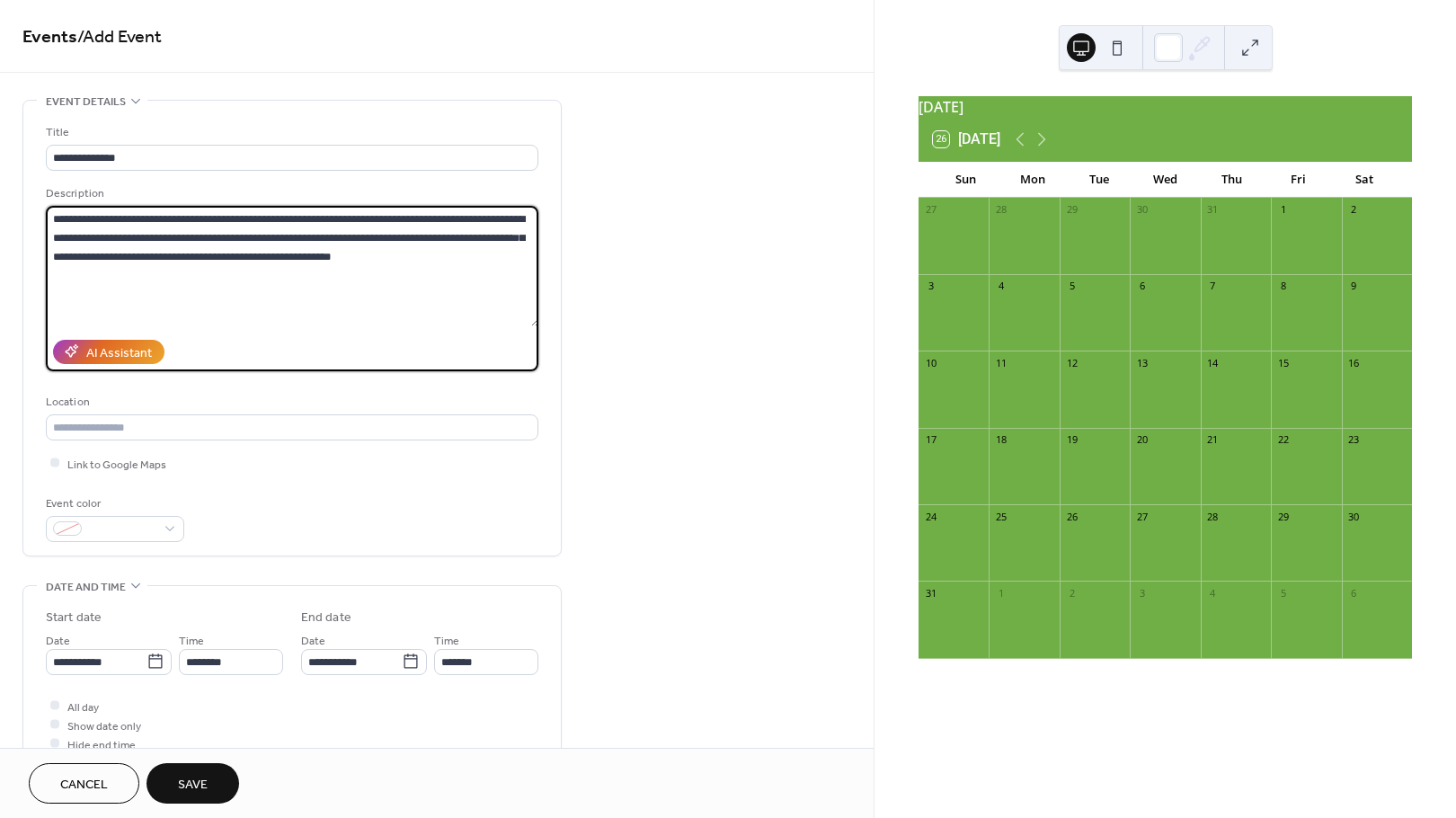 drag, startPoint x: 84, startPoint y: 255, endPoint x: 419, endPoint y: 275, distance: 335.59648 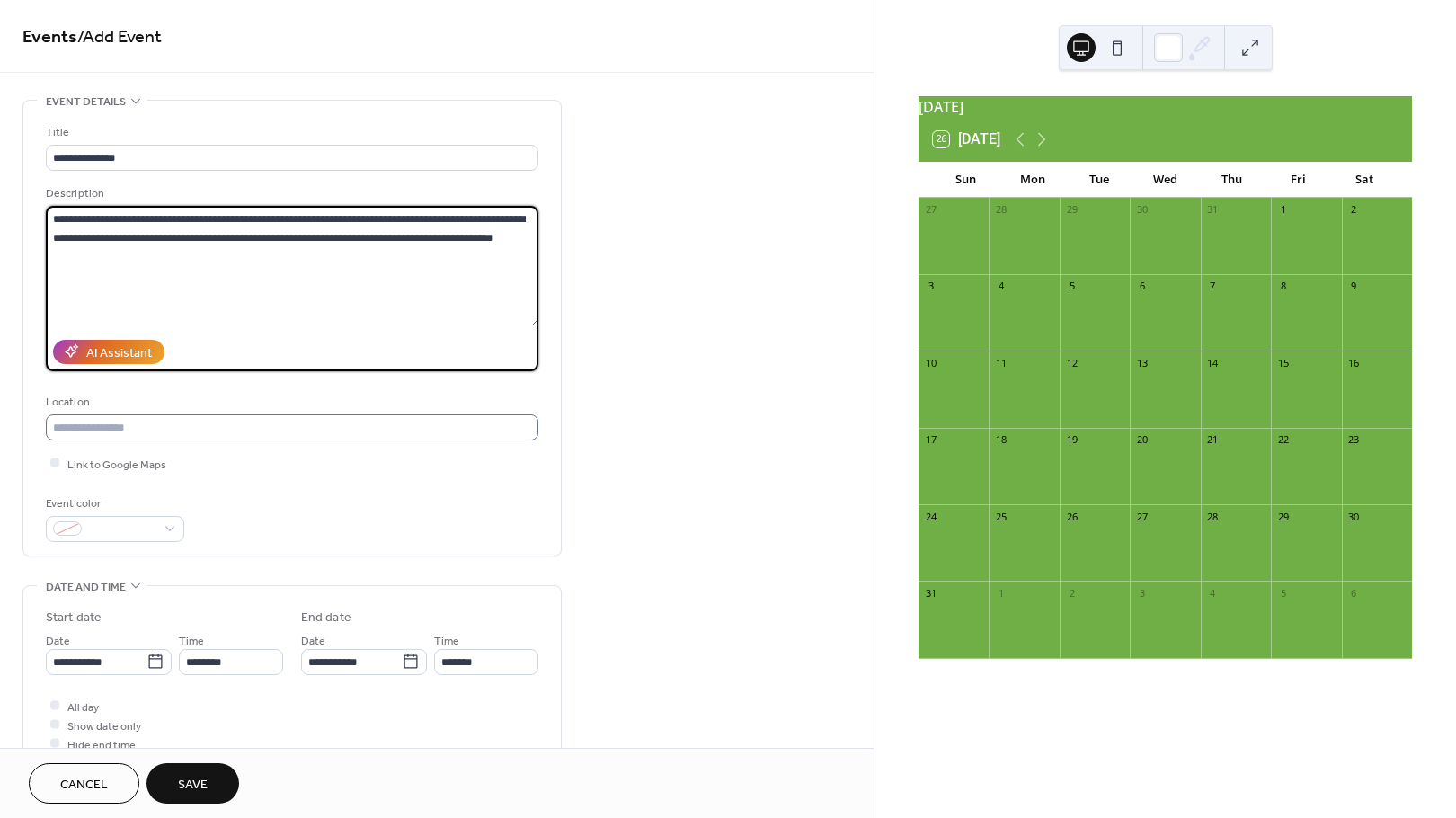 type on "**********" 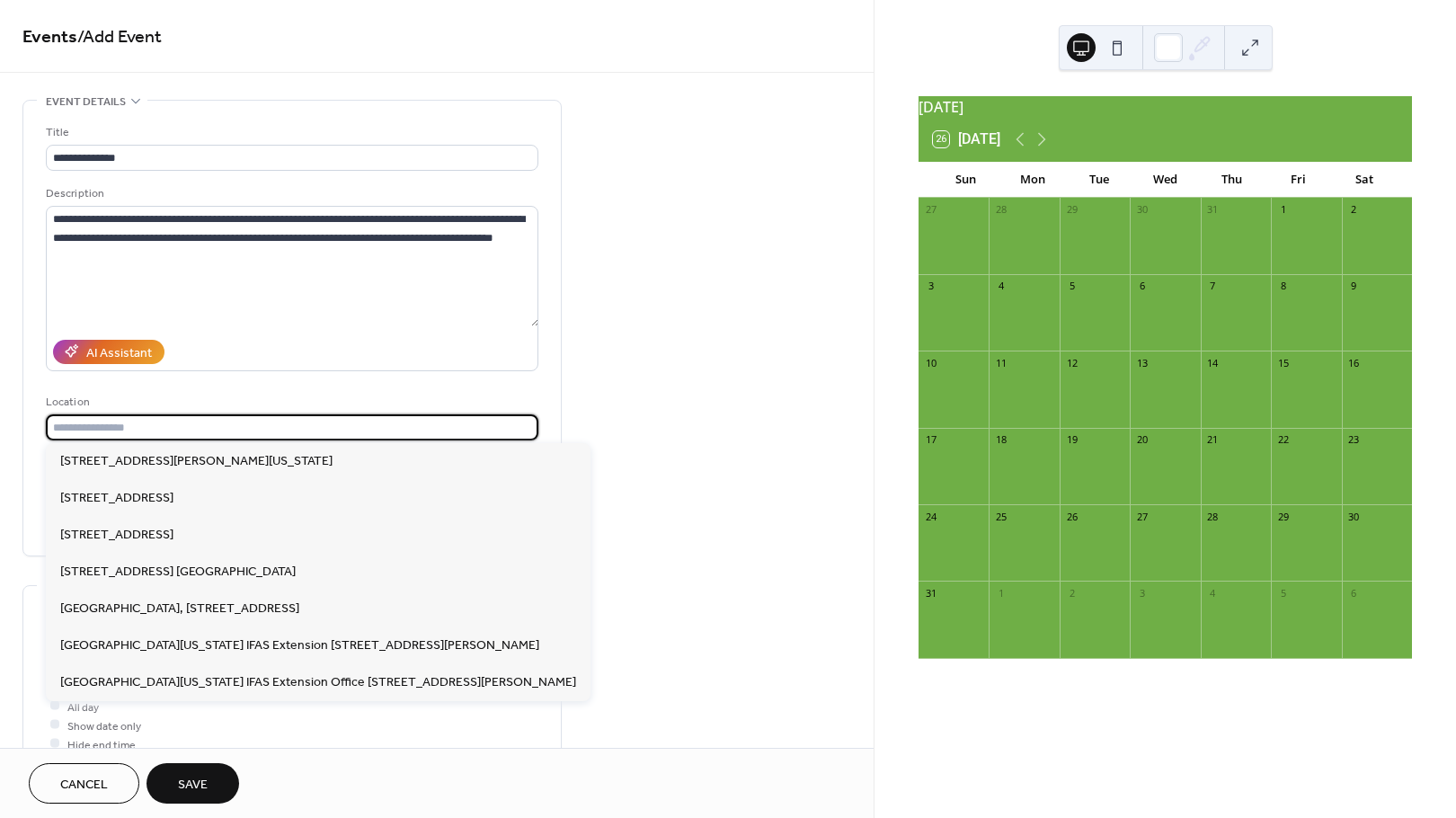 click at bounding box center [292, 427] 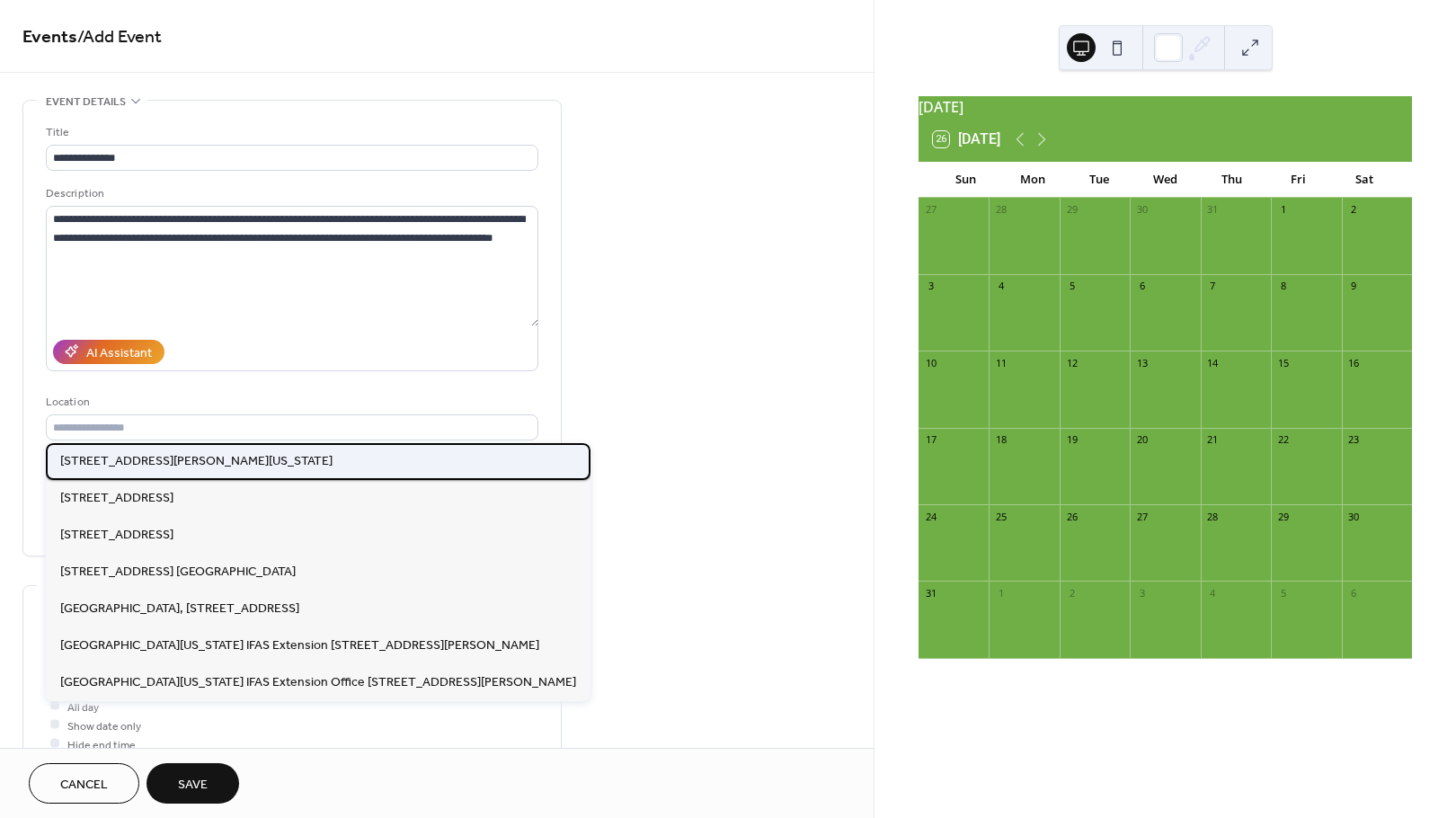 click on "1010 North McDuff Ave, Jacksonville, Florida 32254" at bounding box center (196, 461) 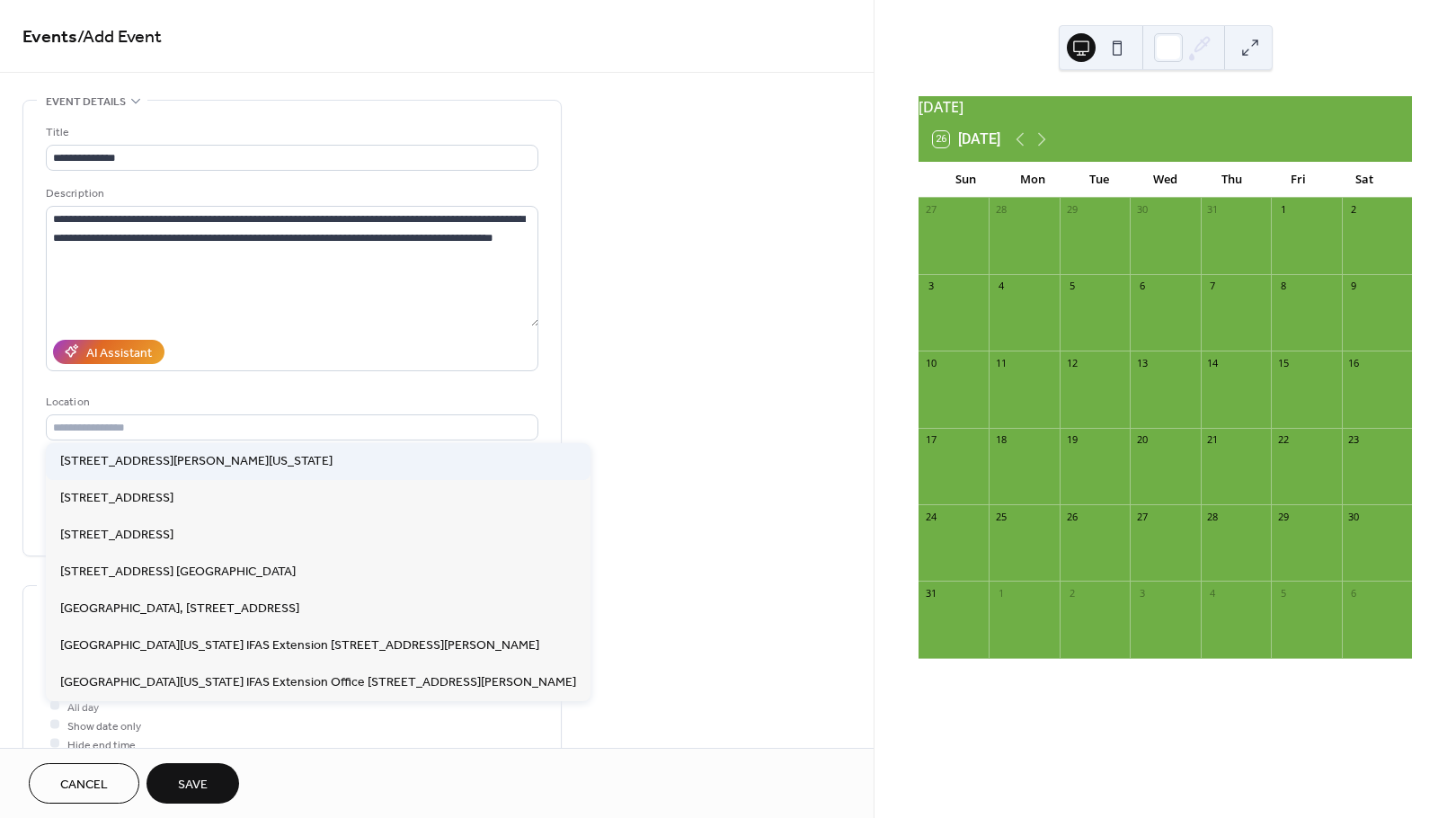 type on "**********" 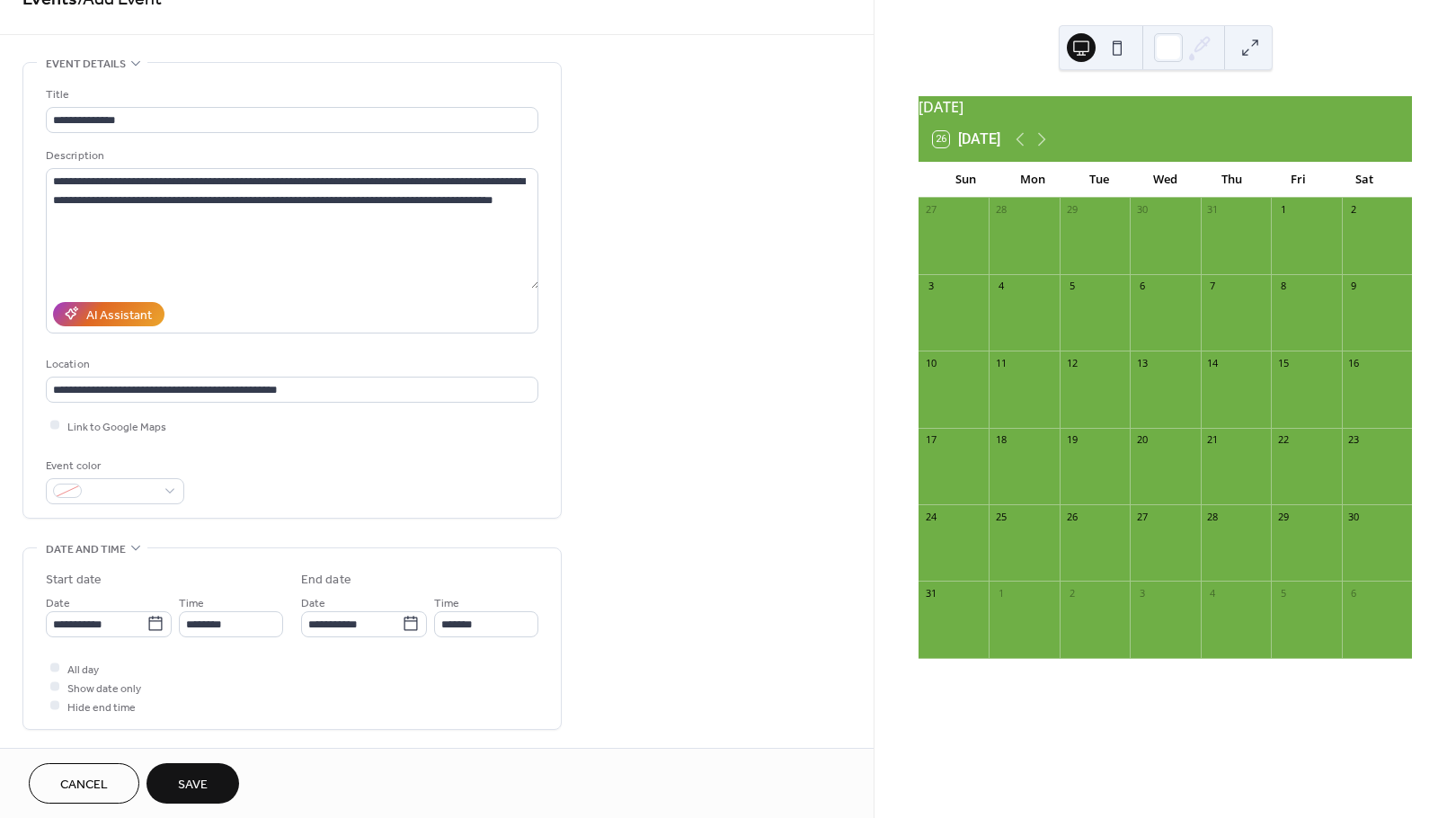 scroll, scrollTop: 60, scrollLeft: 0, axis: vertical 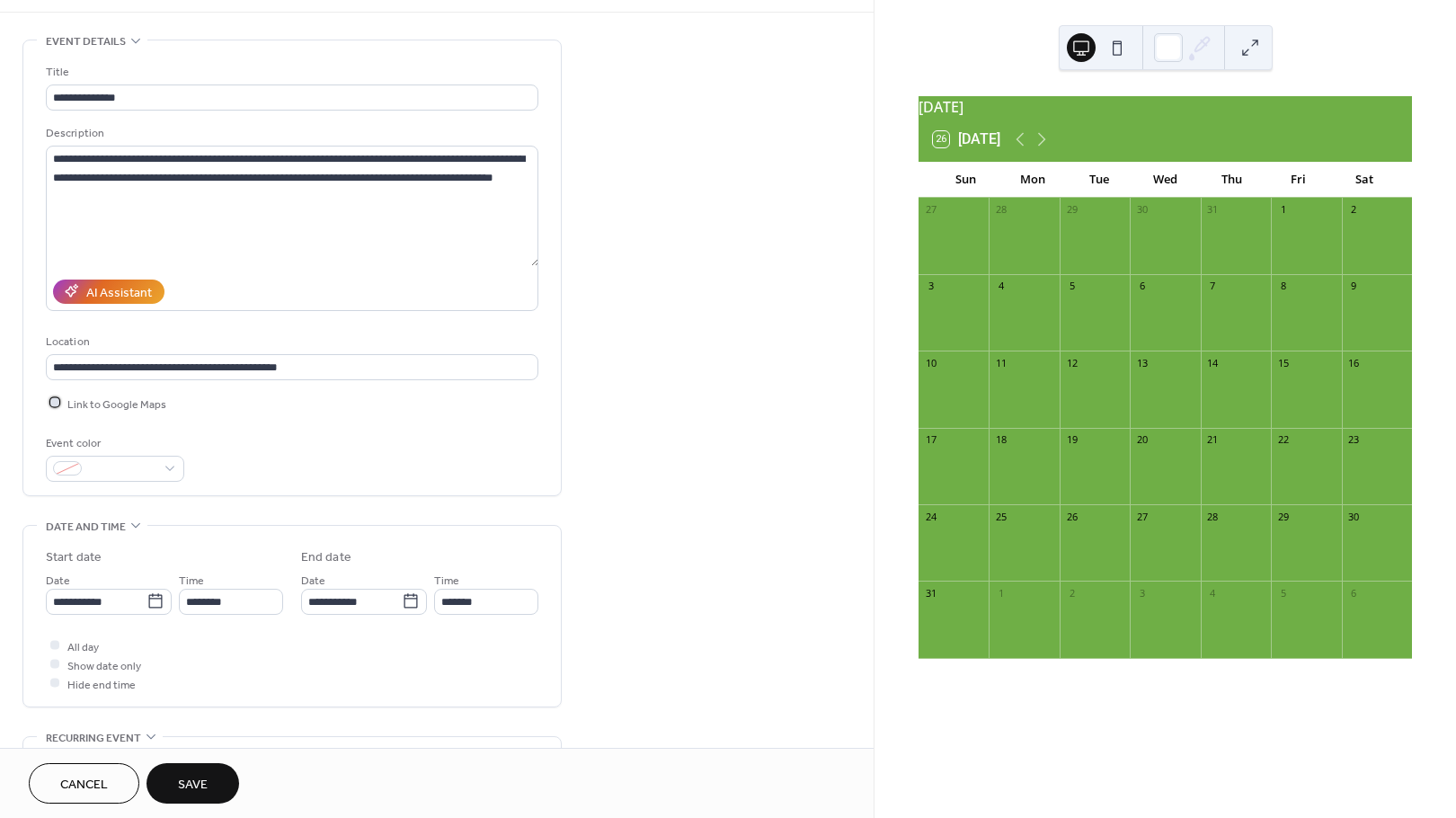 click at bounding box center (55, 403) 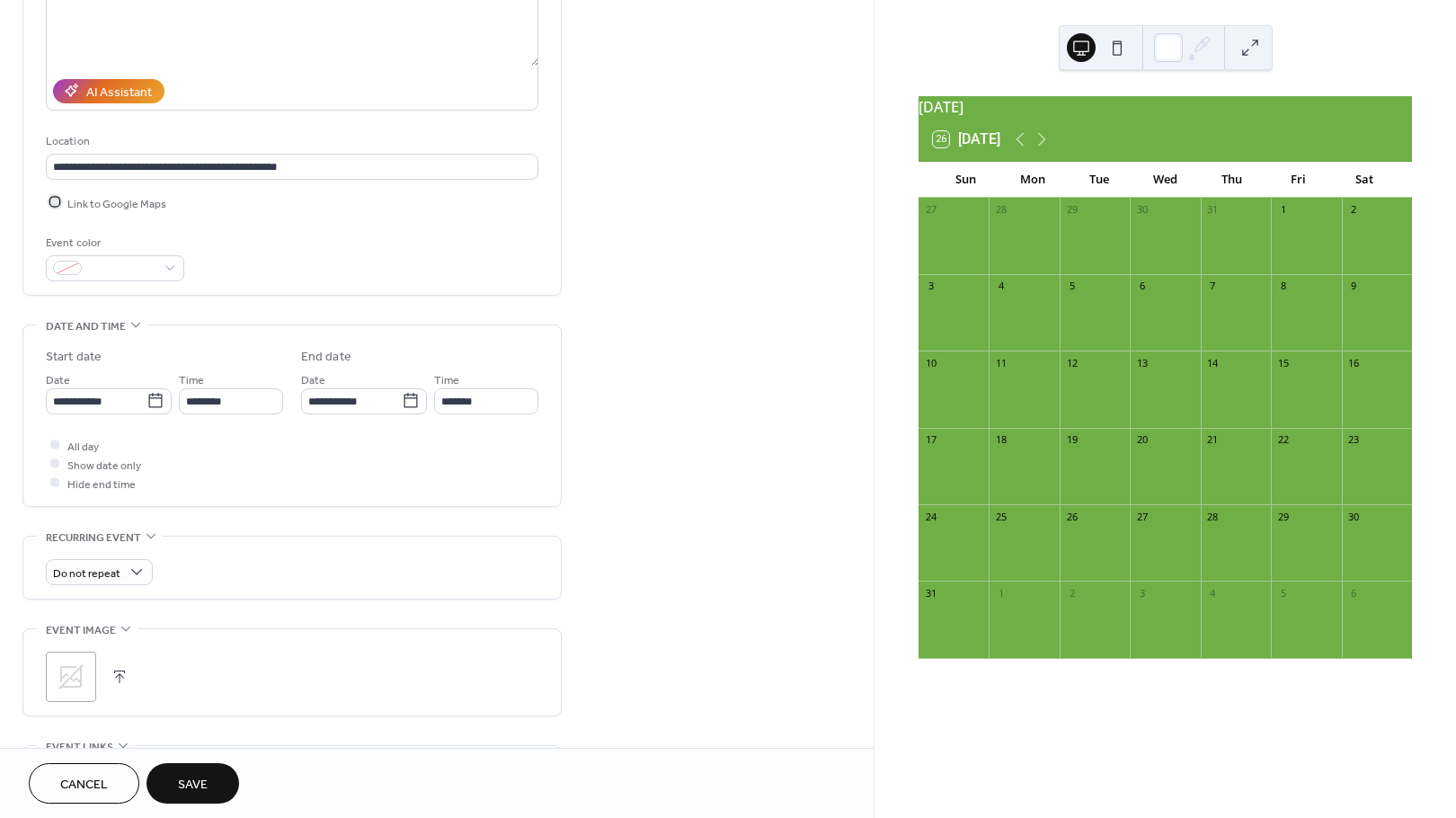 scroll, scrollTop: 292, scrollLeft: 0, axis: vertical 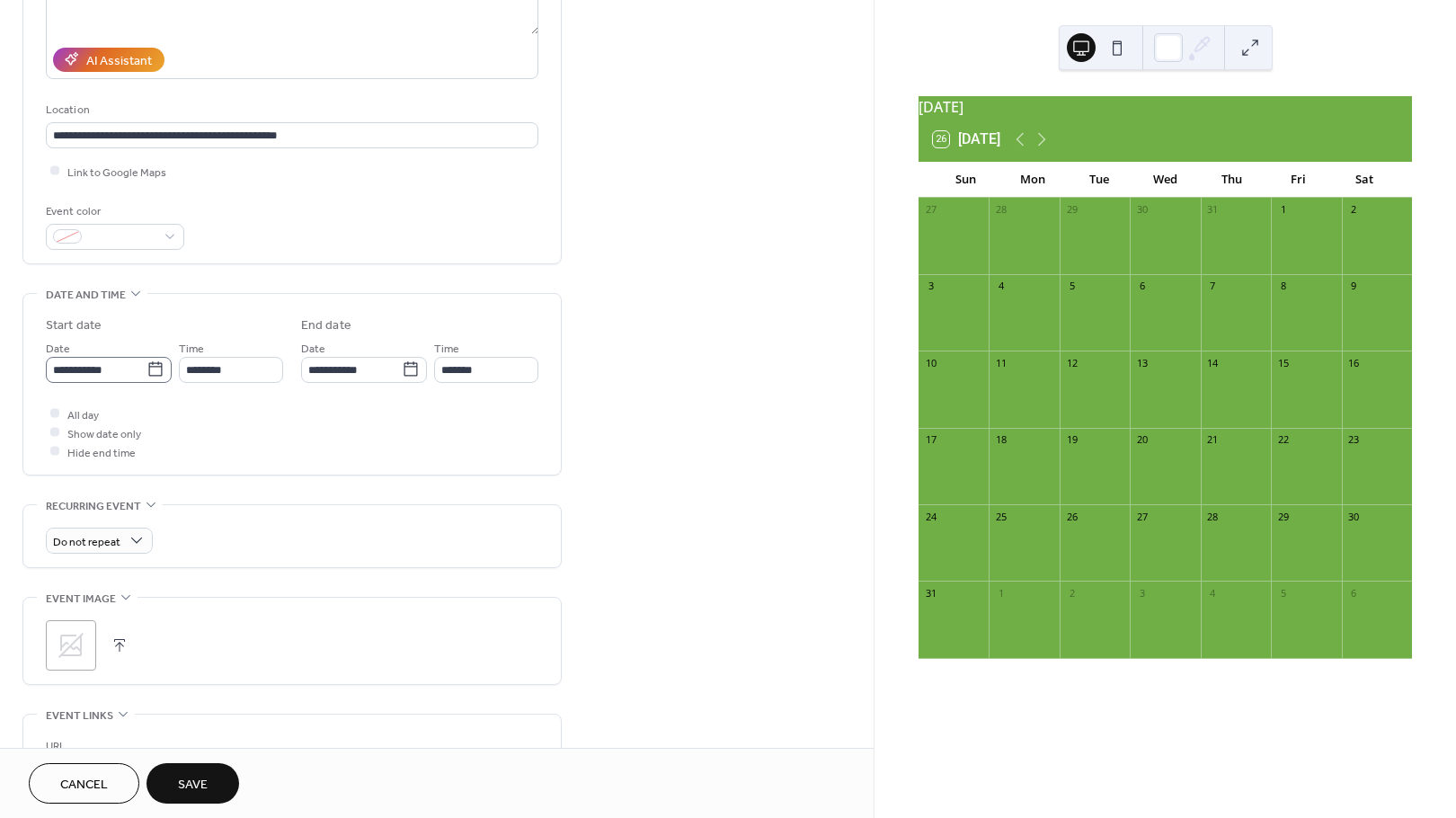 click 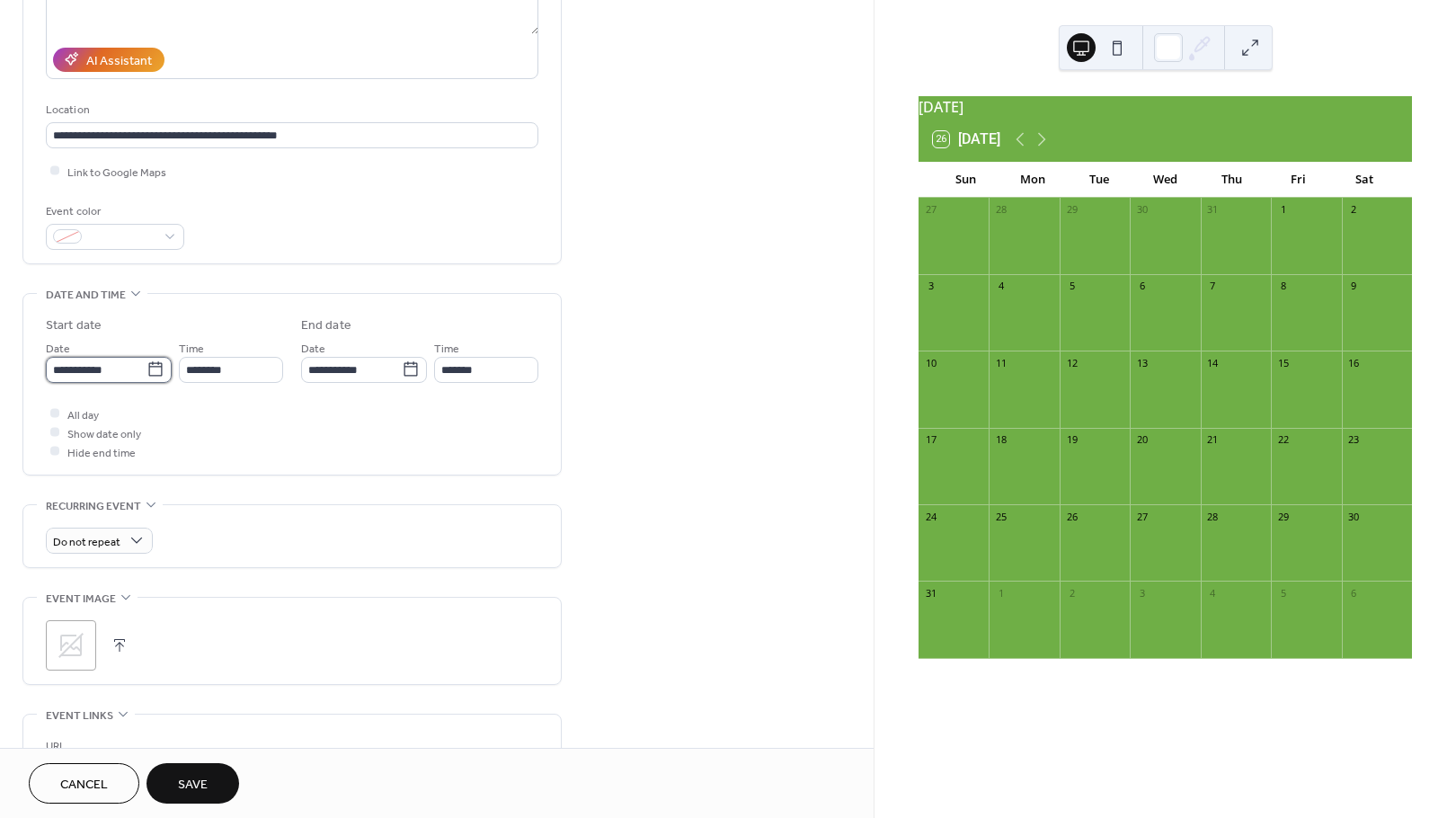 click on "**********" at bounding box center [96, 369] 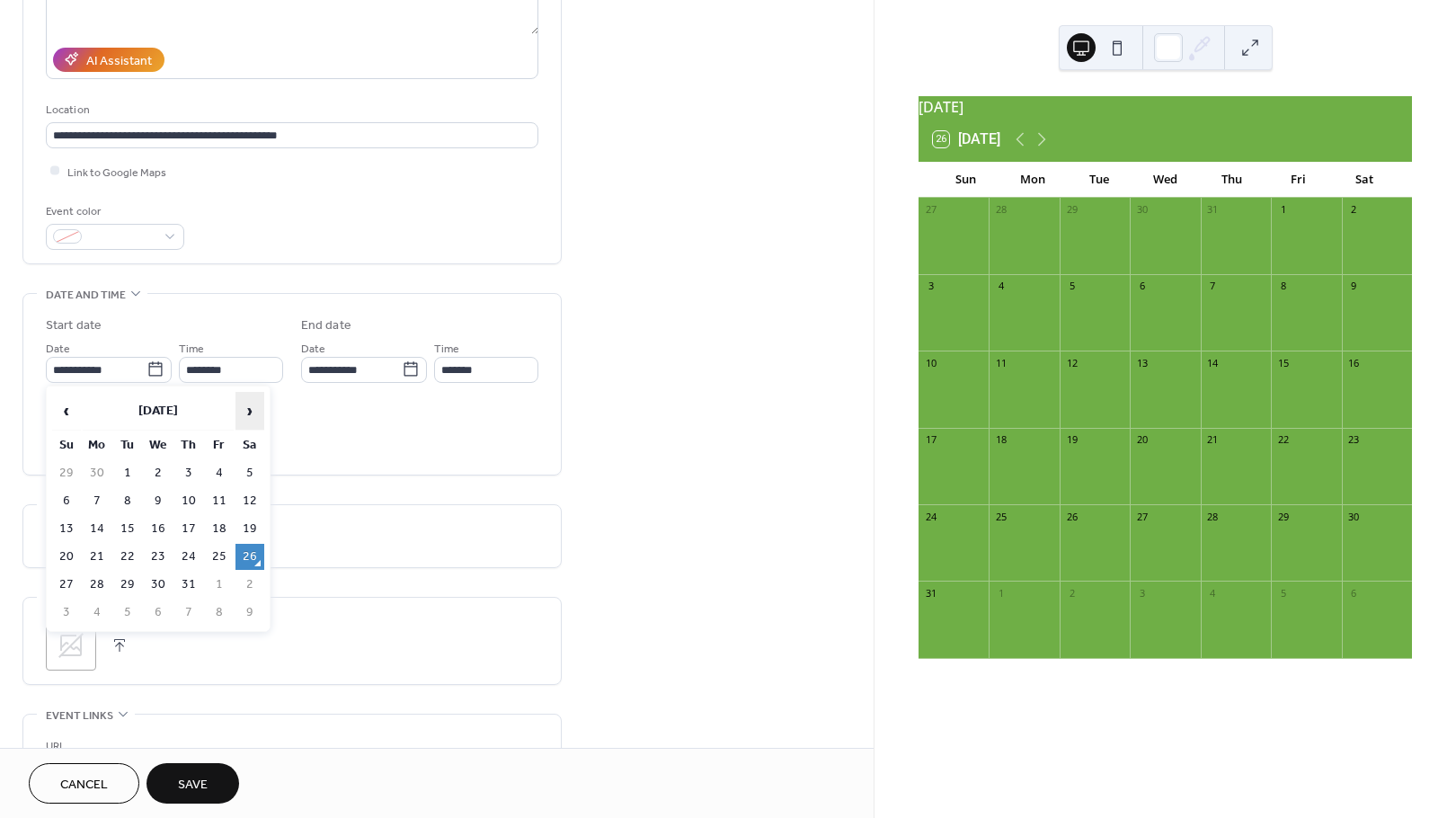 click on "›" at bounding box center (250, 411) 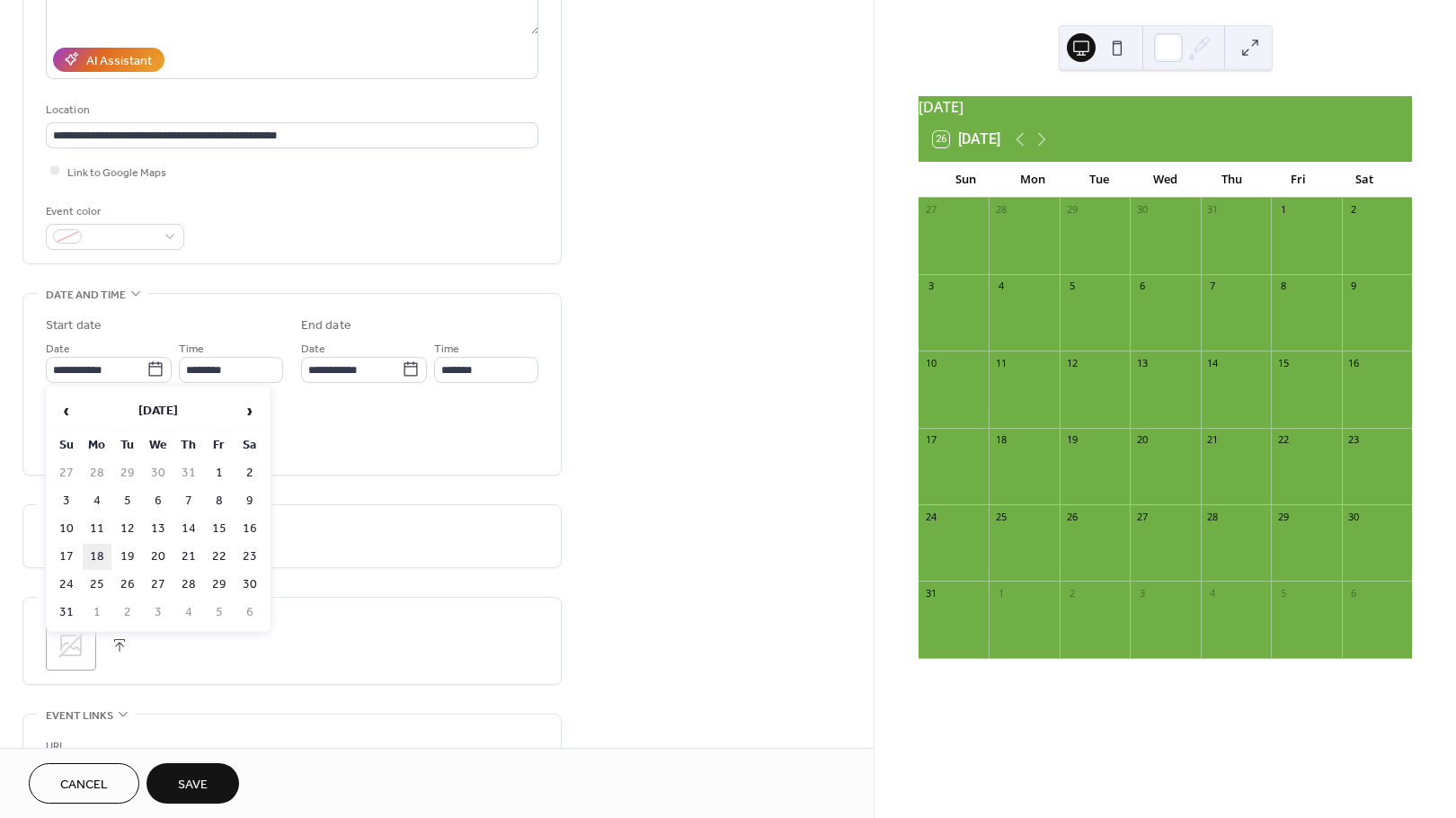 click on "18" at bounding box center (97, 556) 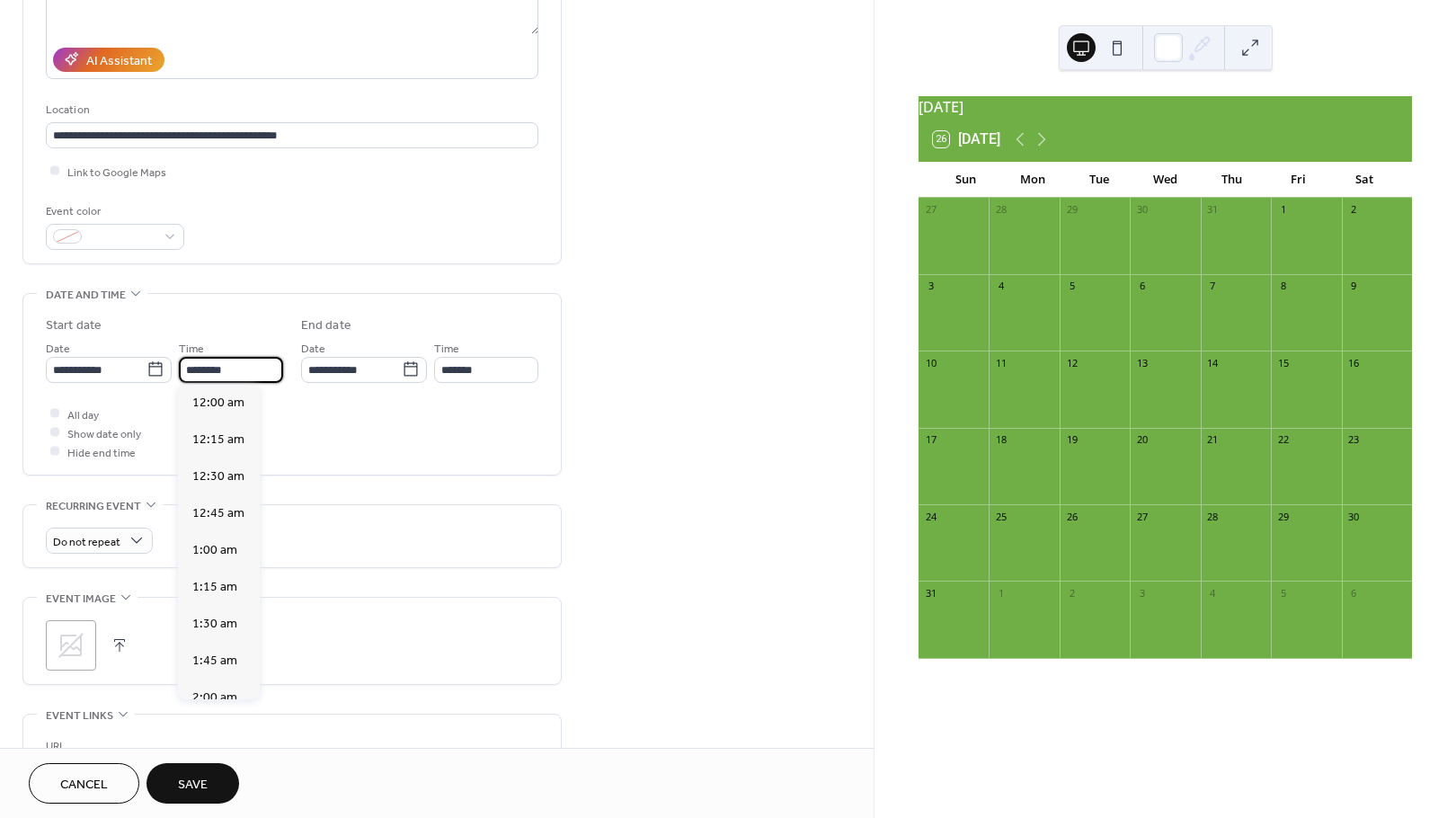 click on "********" at bounding box center (231, 369) 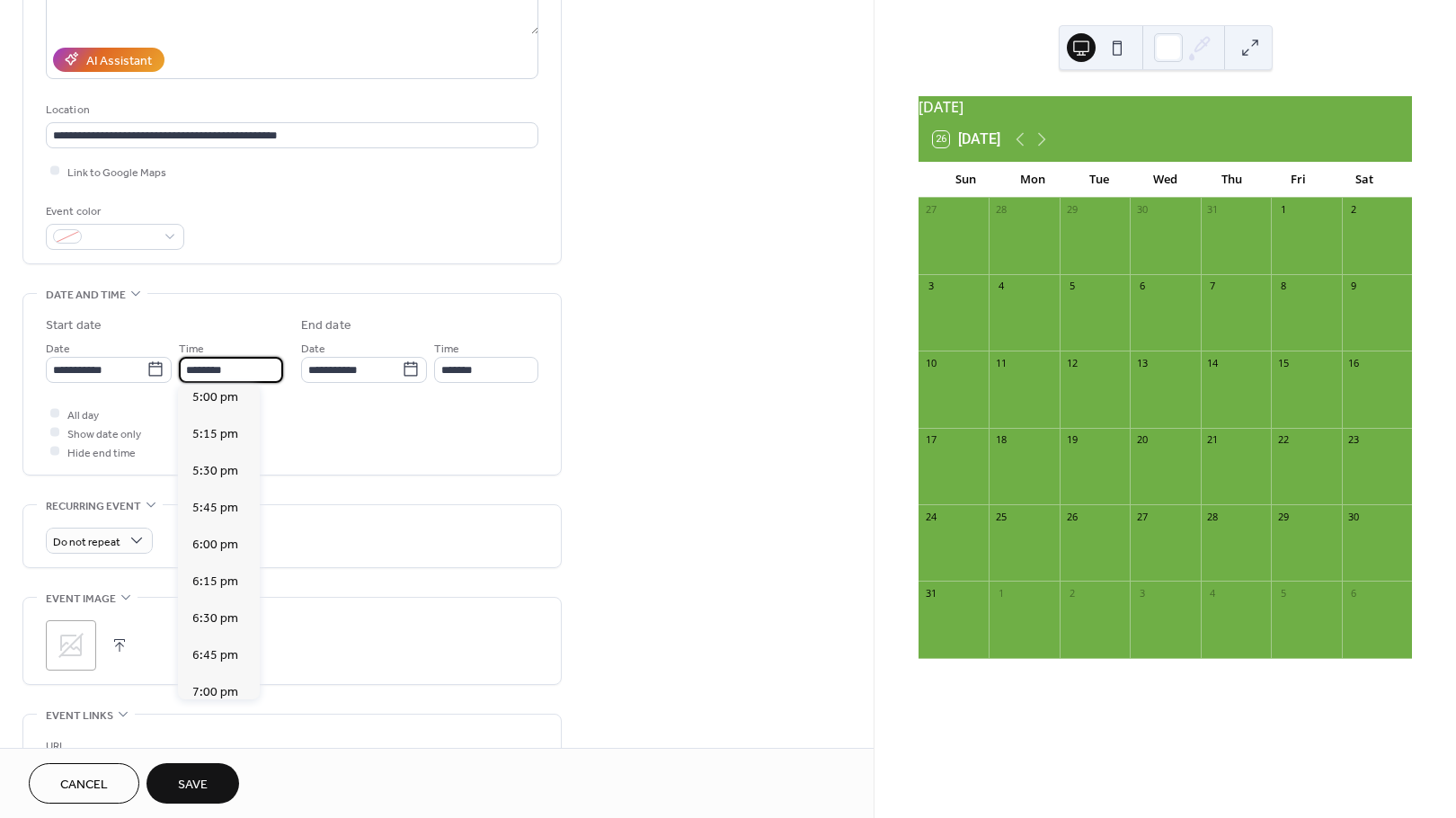 scroll, scrollTop: 2530, scrollLeft: 0, axis: vertical 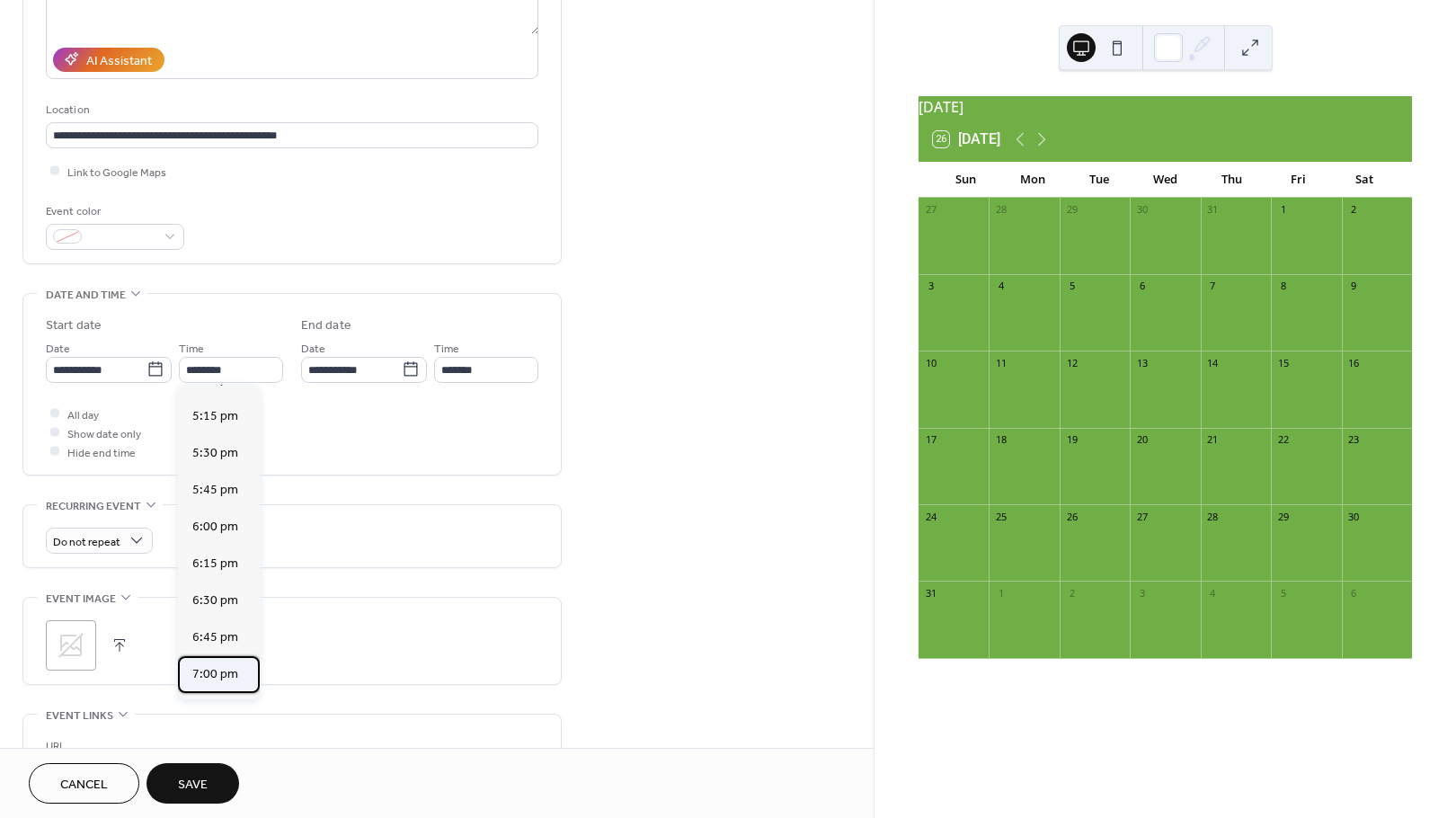 click on "7:00 pm" at bounding box center [215, 674] 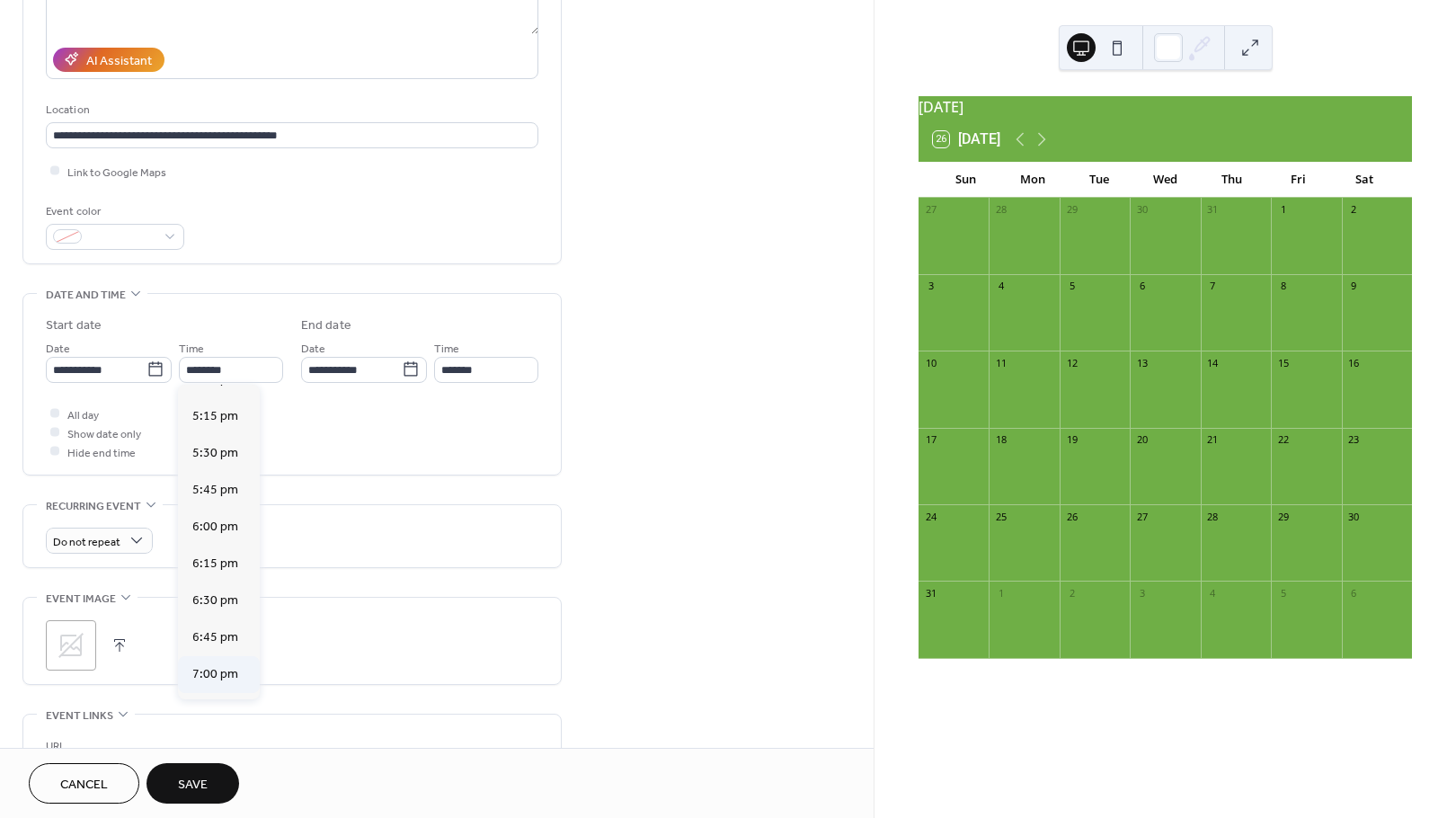 type on "*******" 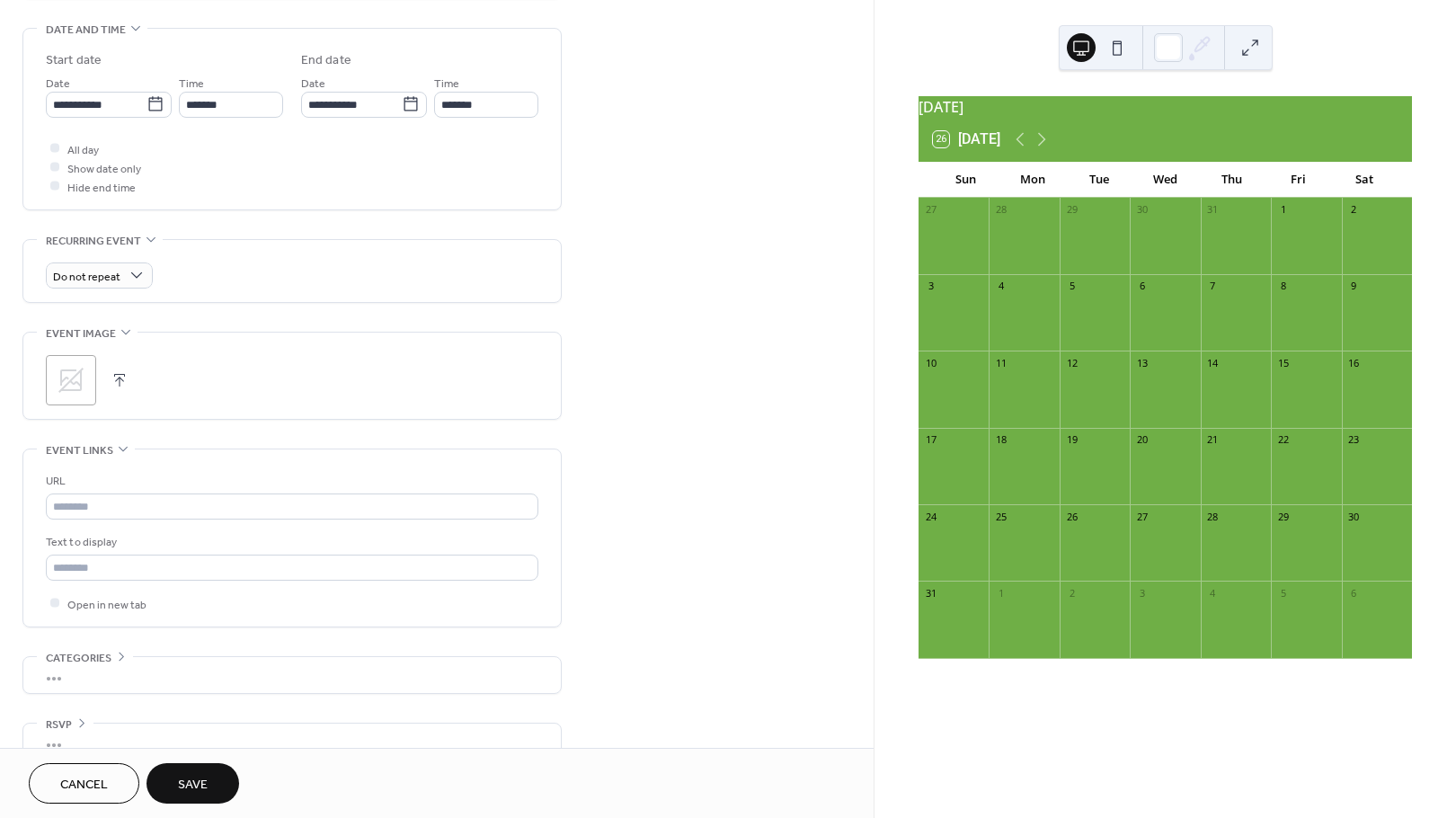 scroll, scrollTop: 582, scrollLeft: 0, axis: vertical 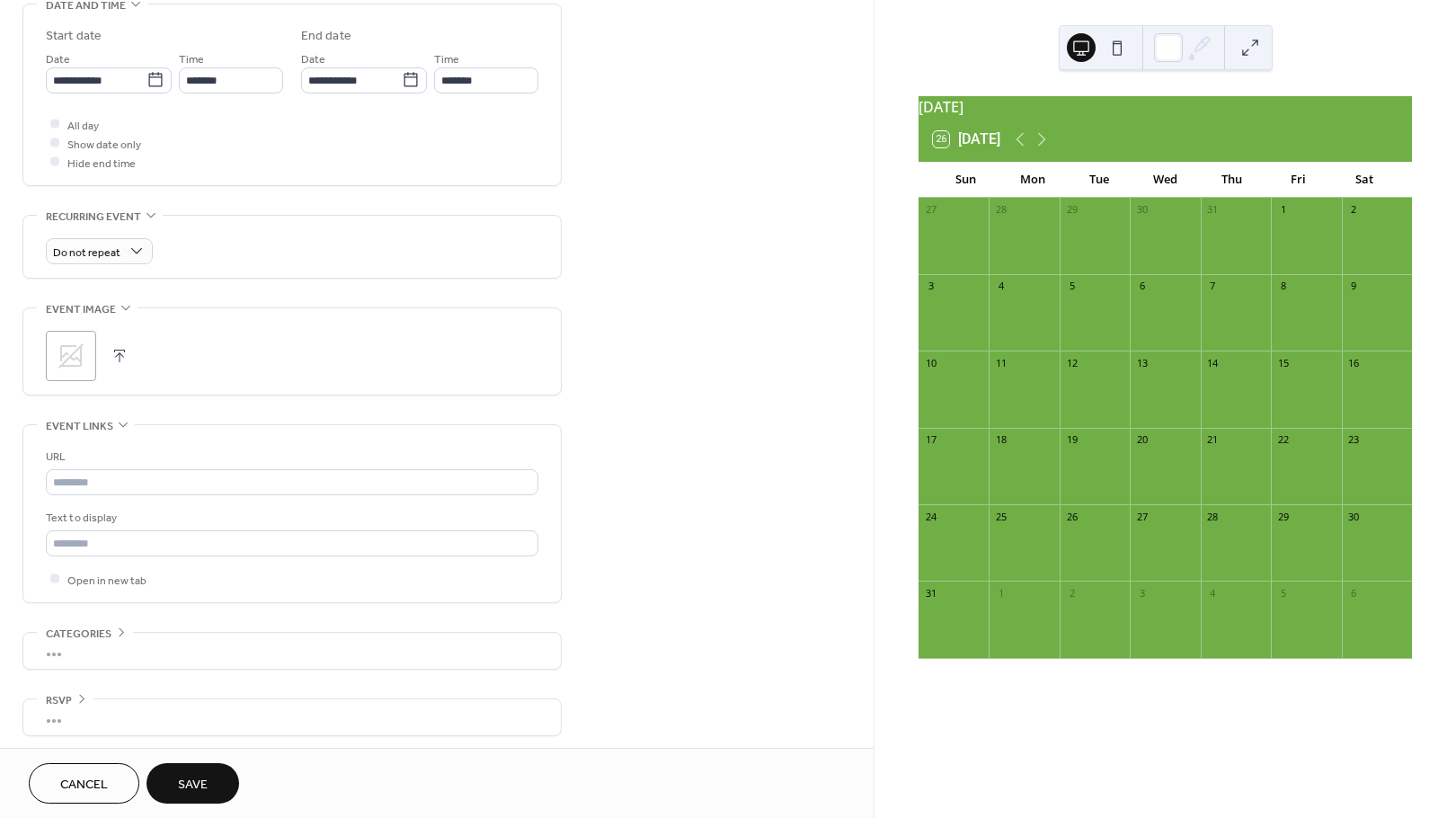 click on "Save" at bounding box center (192, 785) 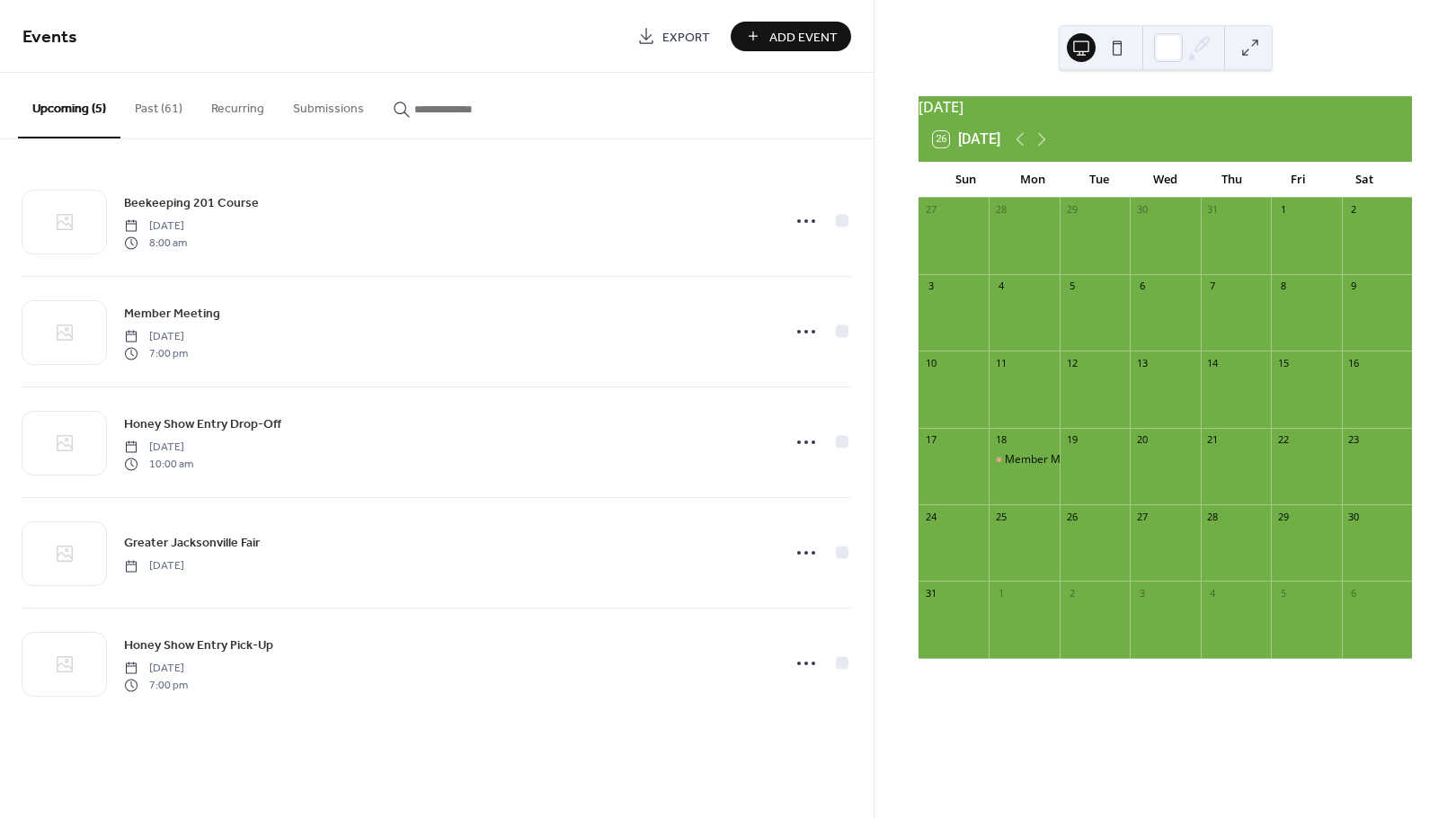 click on "Add Event" at bounding box center [791, 36] 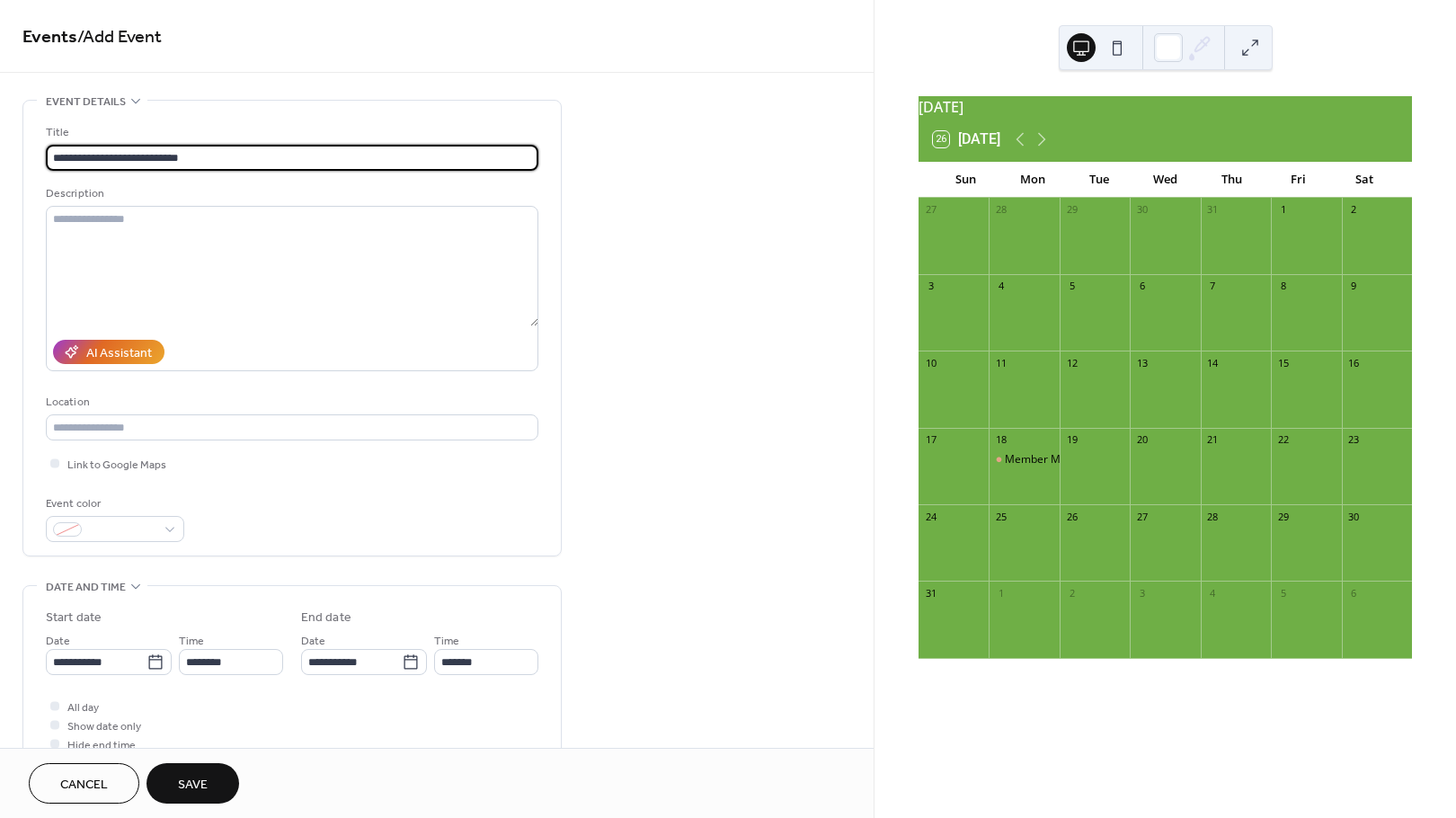 type on "**********" 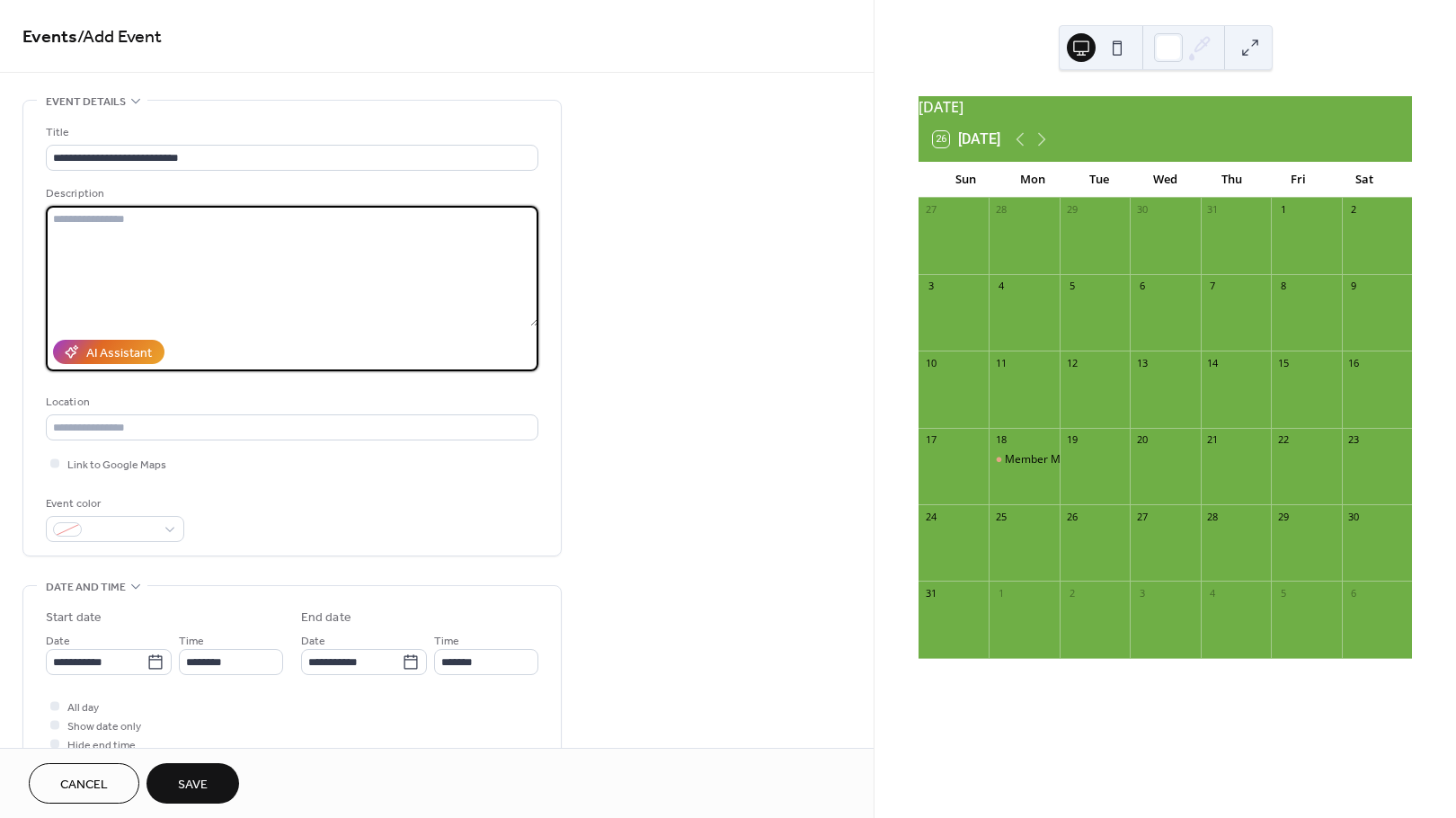 click at bounding box center [292, 266] 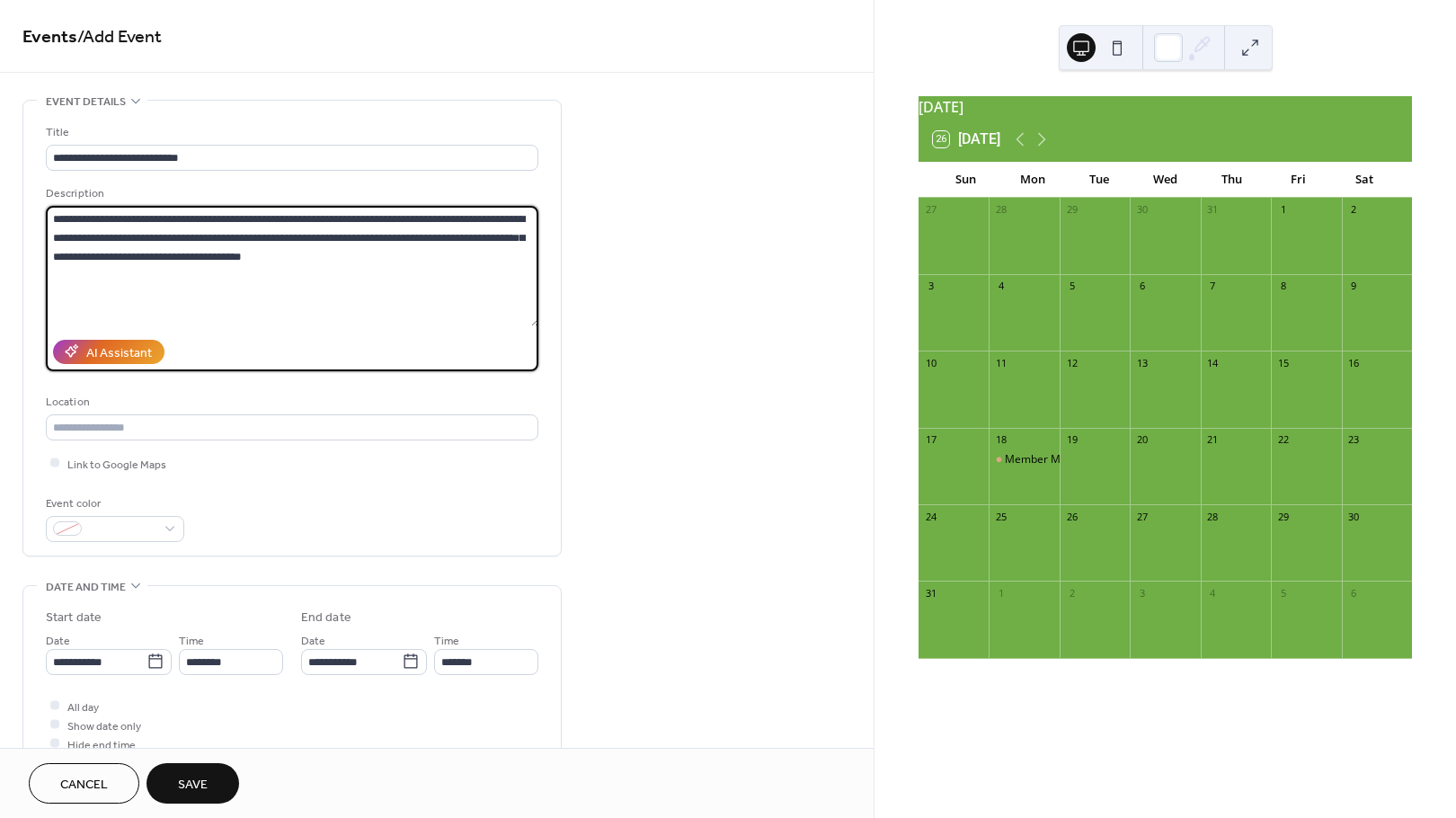 drag, startPoint x: 512, startPoint y: 233, endPoint x: 534, endPoint y: 268, distance: 41.34005 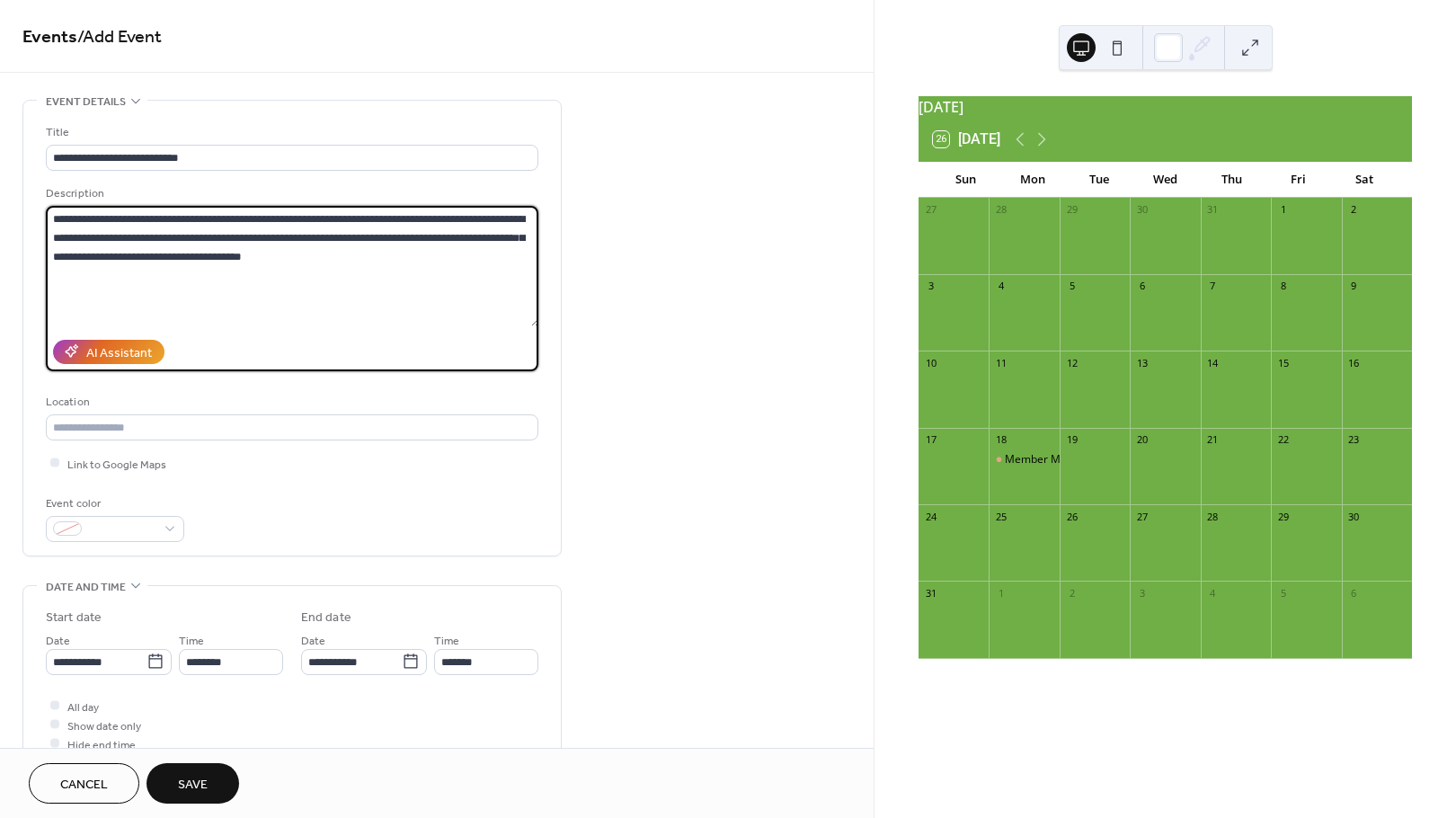 click on "**********" at bounding box center (292, 266) 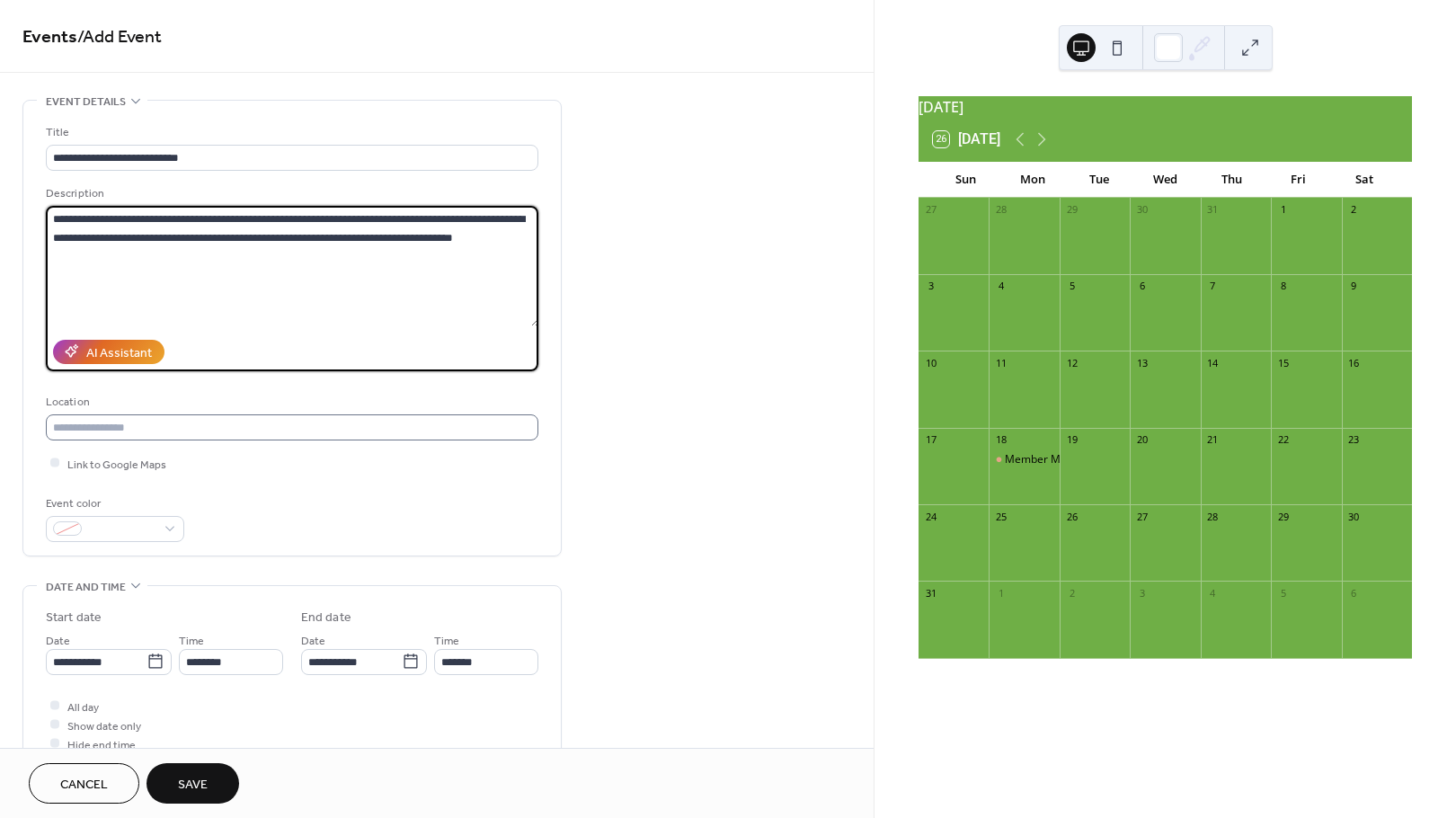 type on "**********" 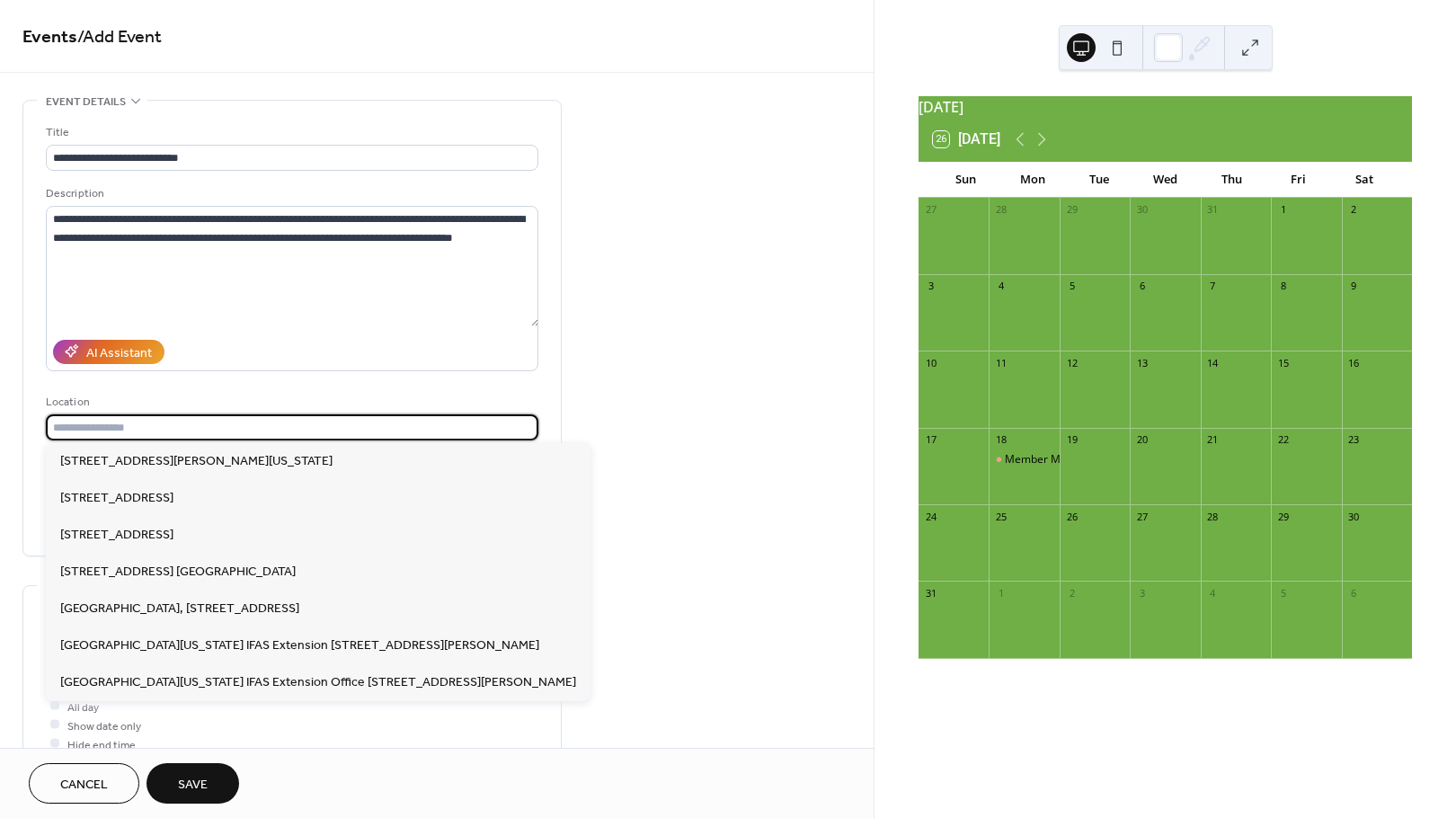 click at bounding box center (292, 427) 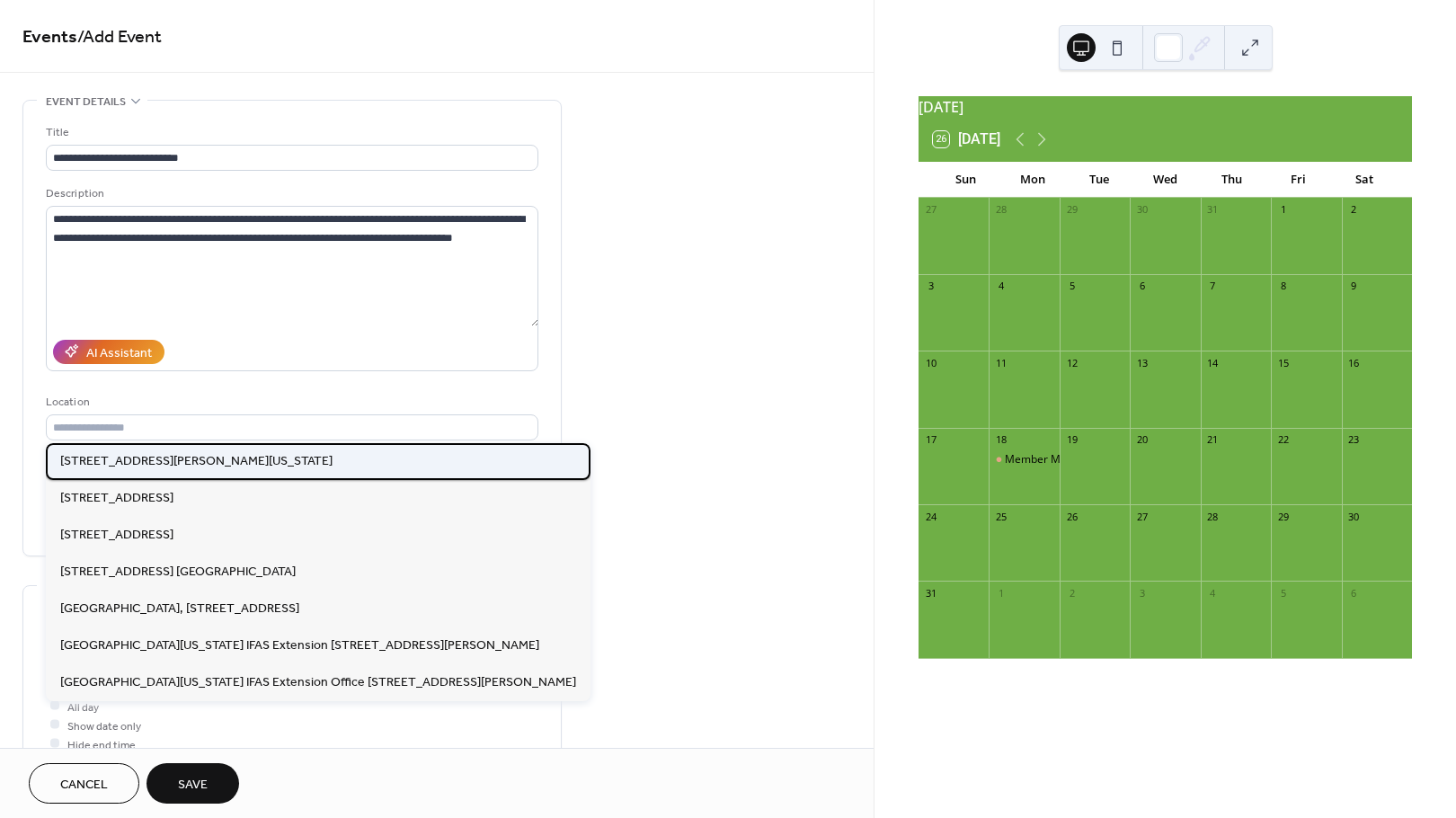 click on "1010 North McDuff Ave, Jacksonville, Florida 32254" at bounding box center [196, 461] 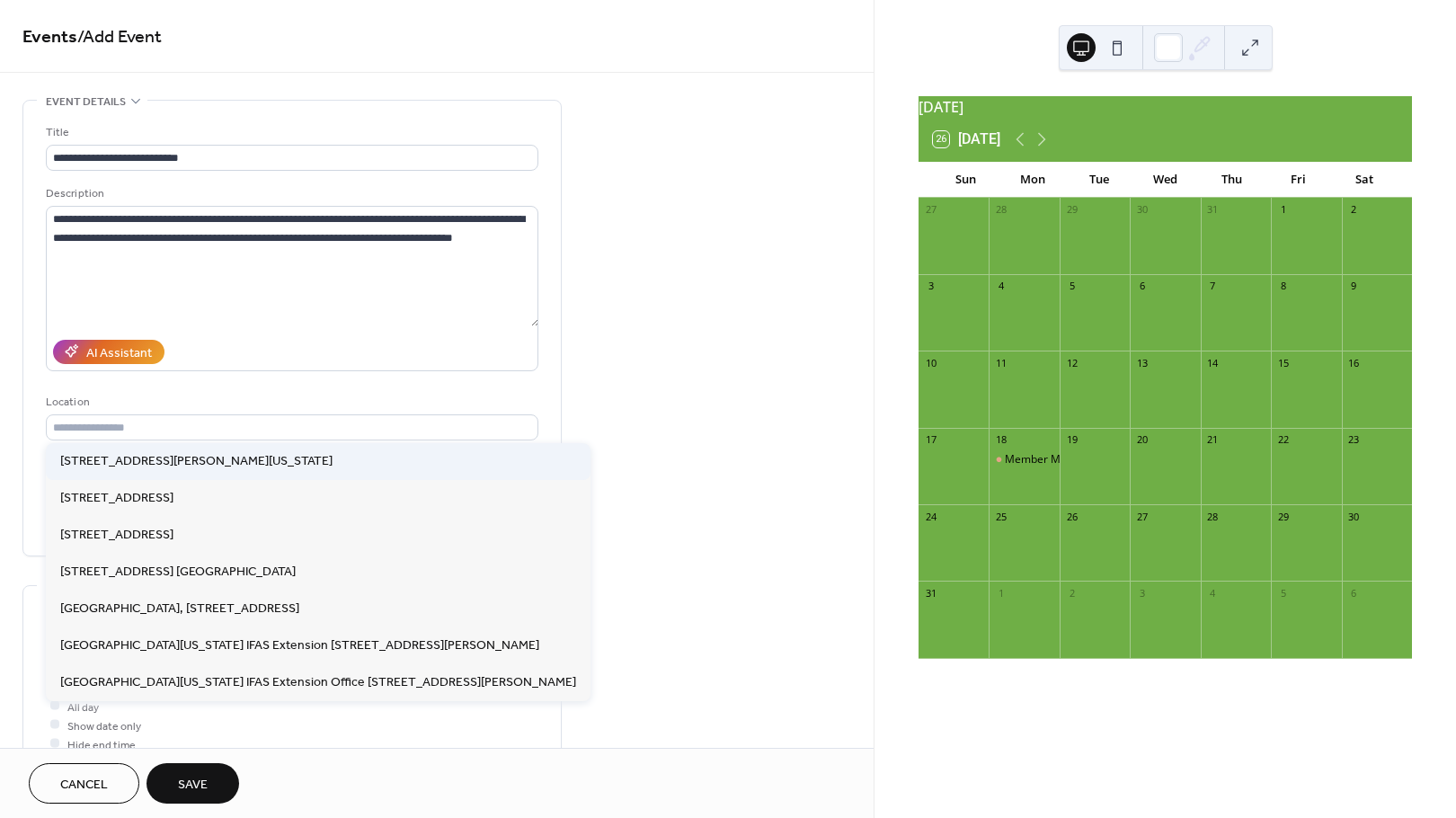 type on "**********" 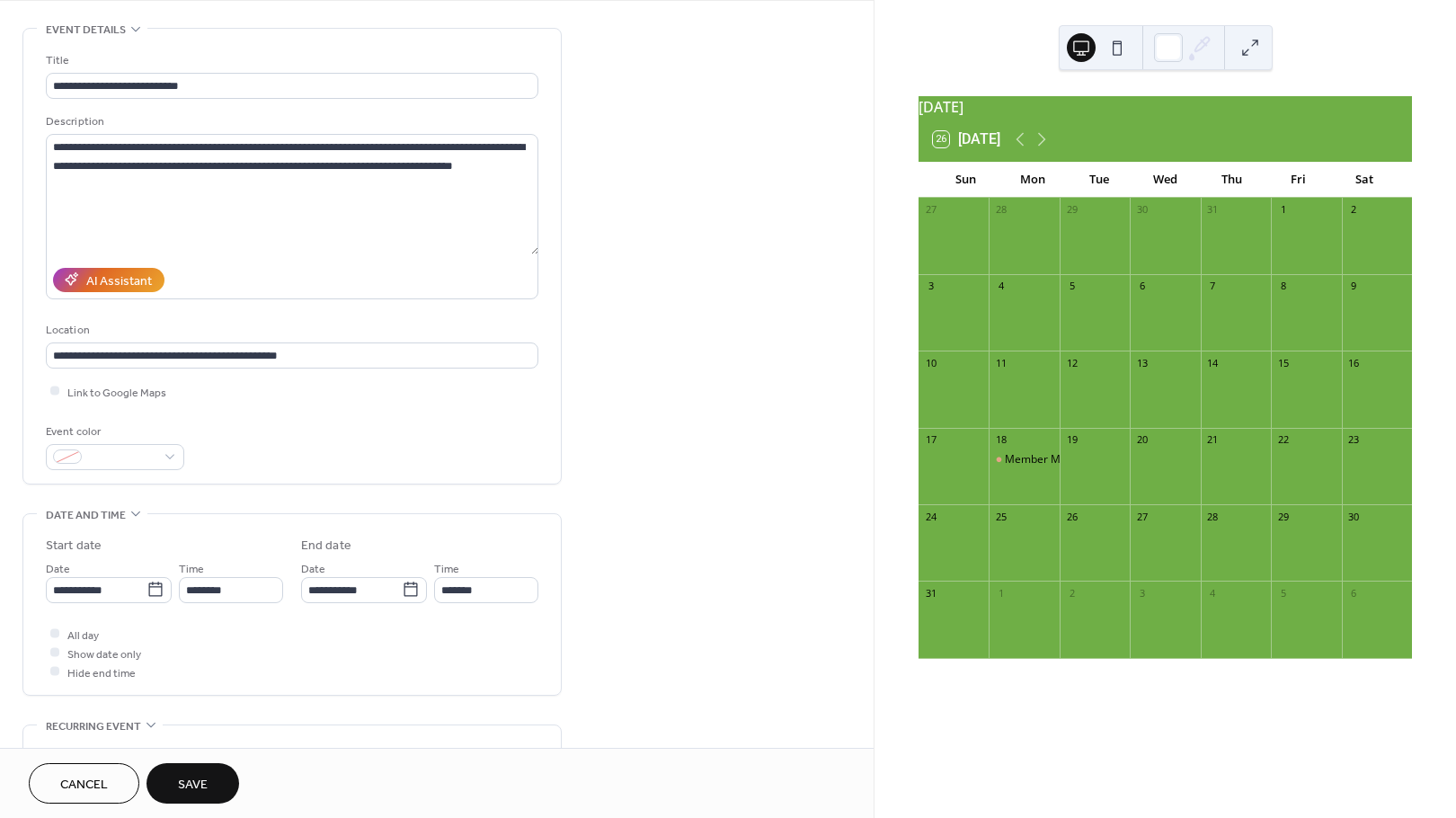 scroll, scrollTop: 73, scrollLeft: 0, axis: vertical 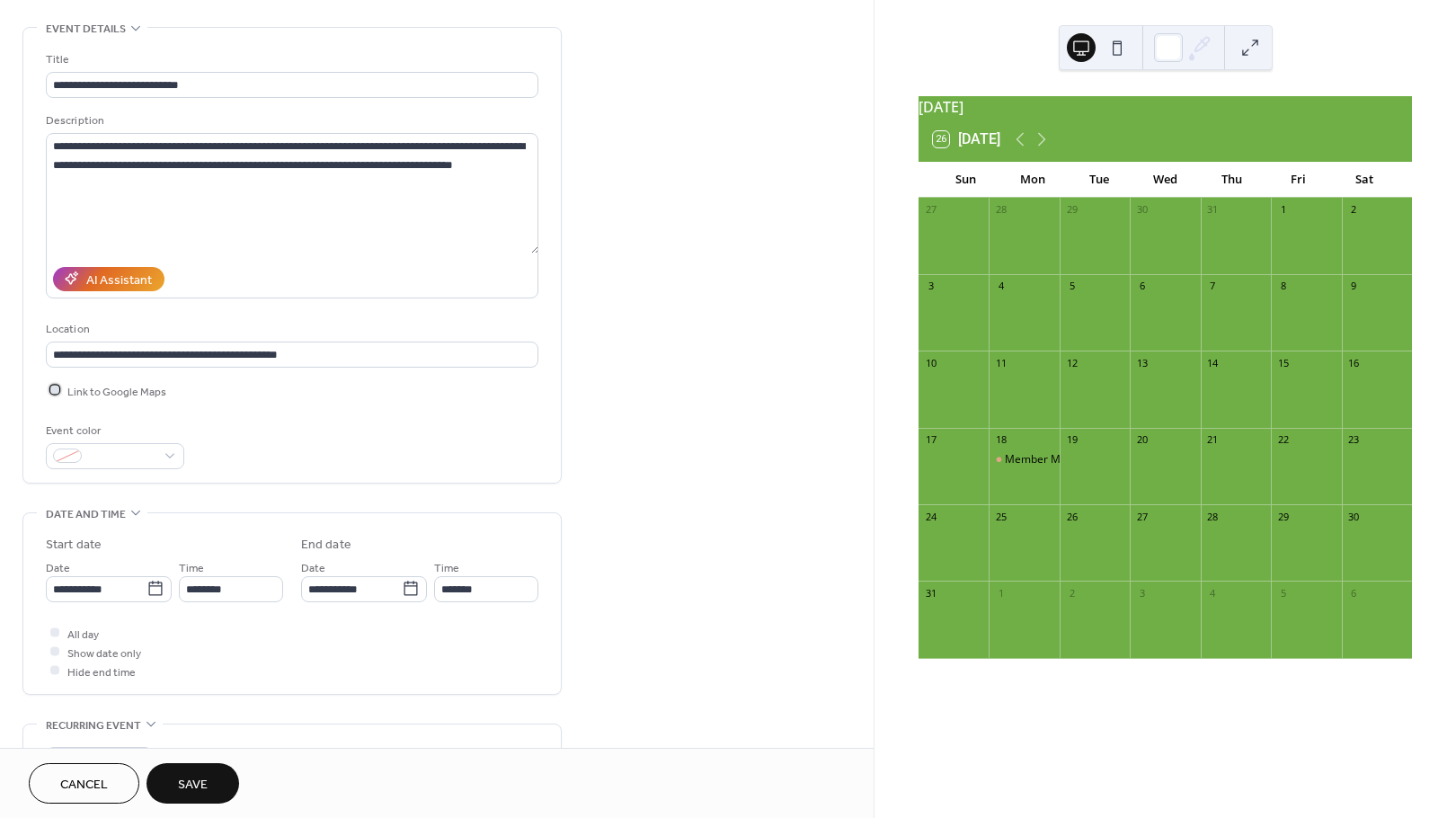 click at bounding box center (55, 390) 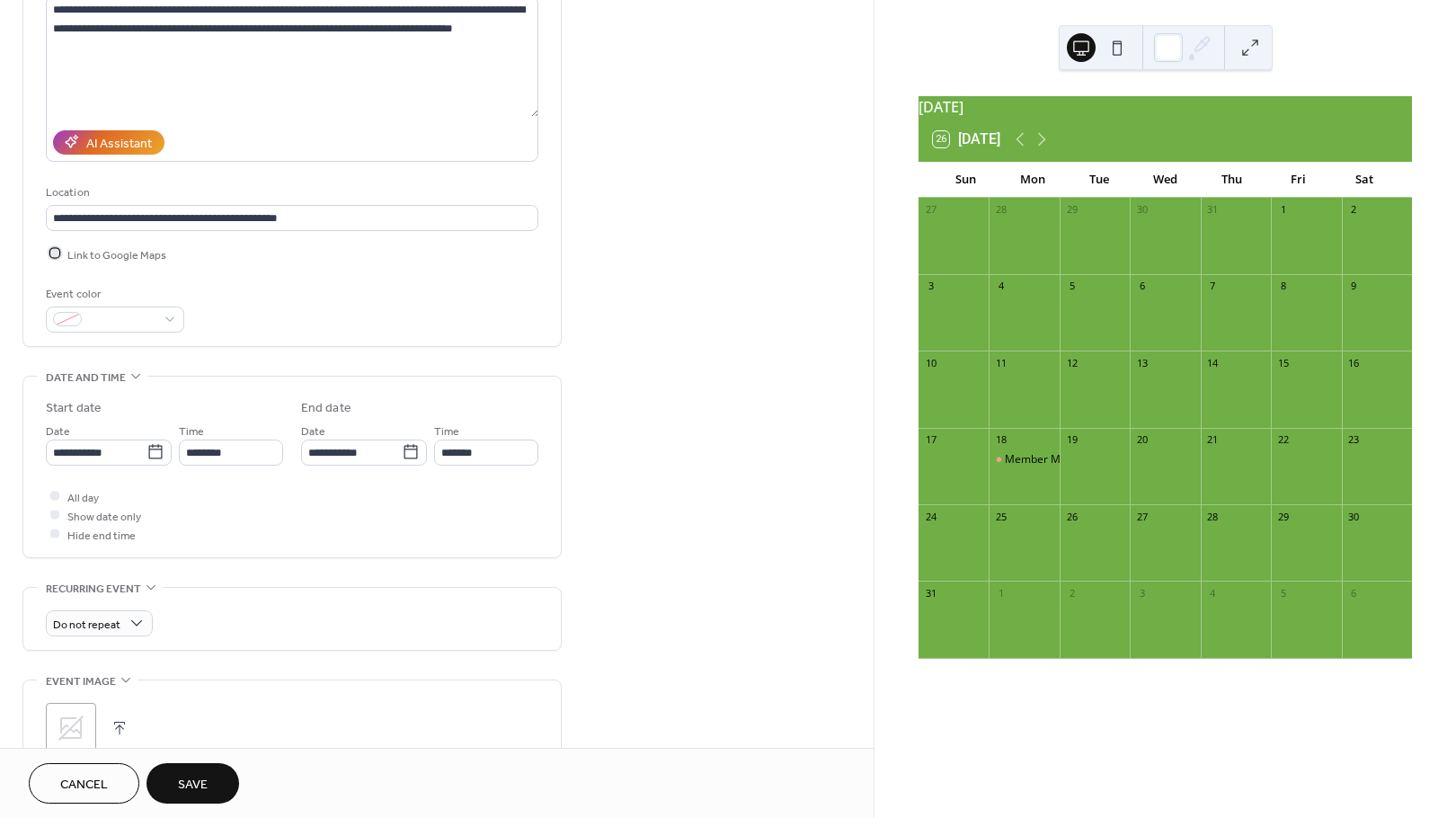scroll, scrollTop: 357, scrollLeft: 0, axis: vertical 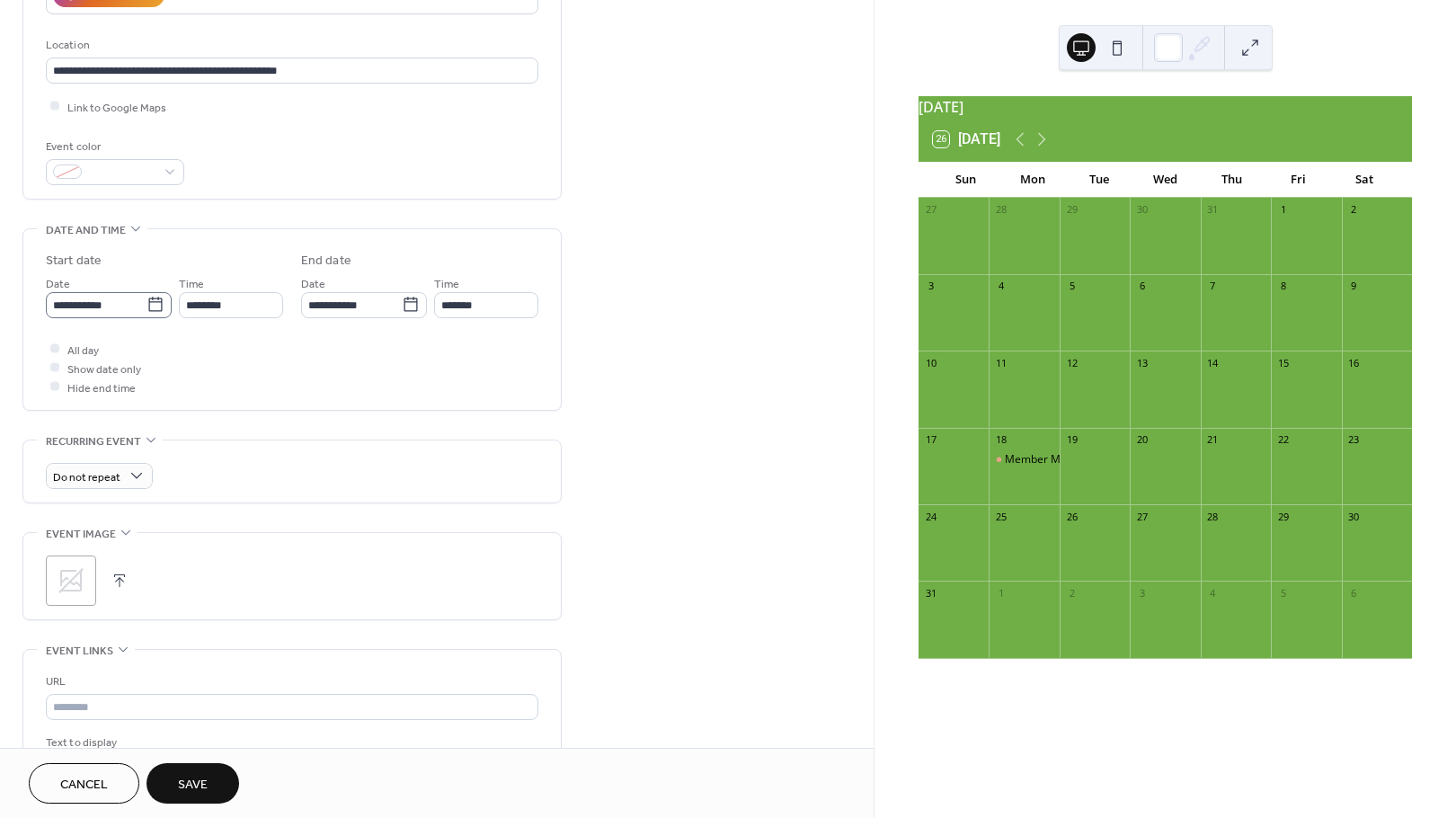 click 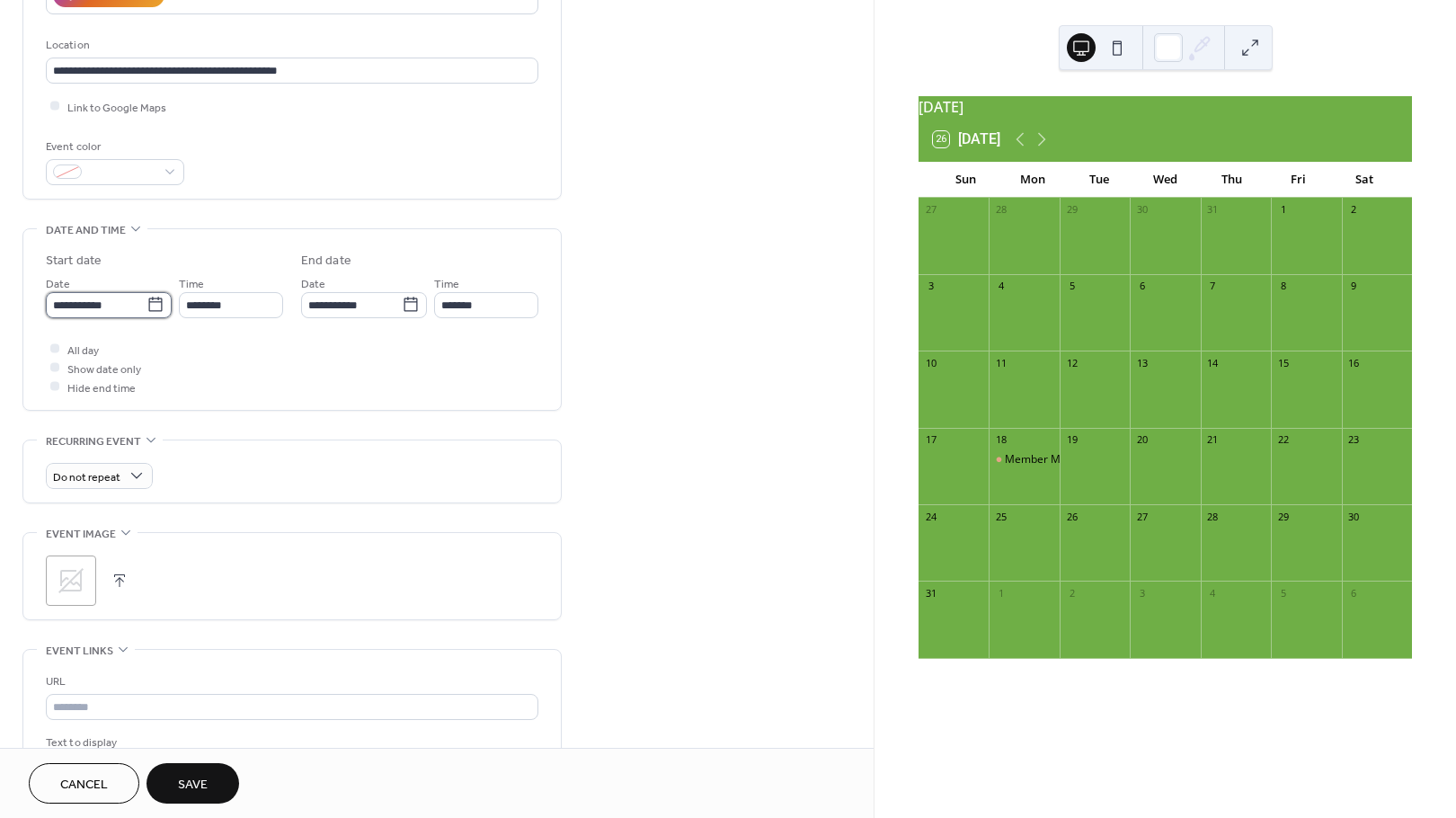 click on "**********" at bounding box center (96, 305) 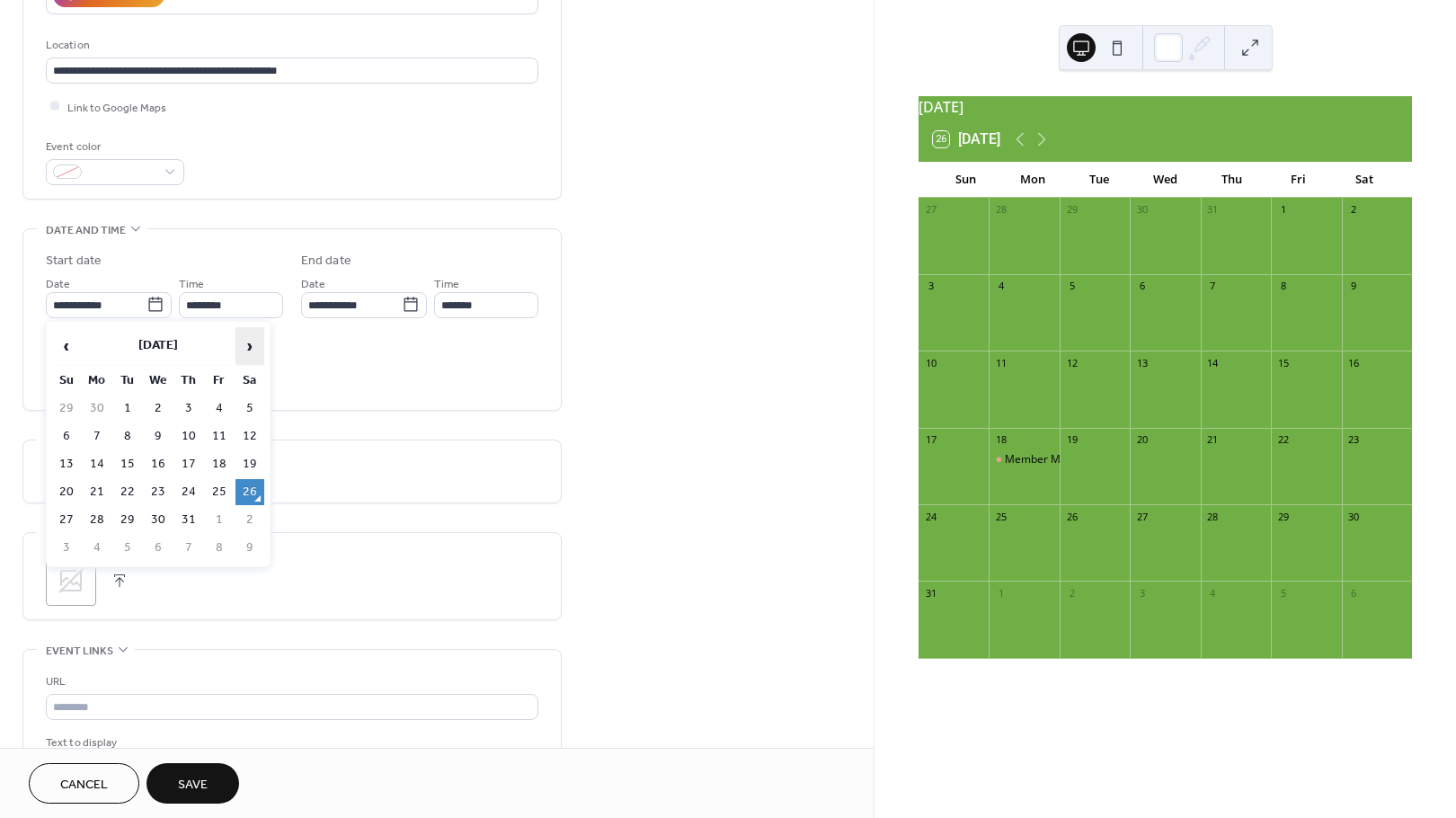 click on "›" at bounding box center [250, 346] 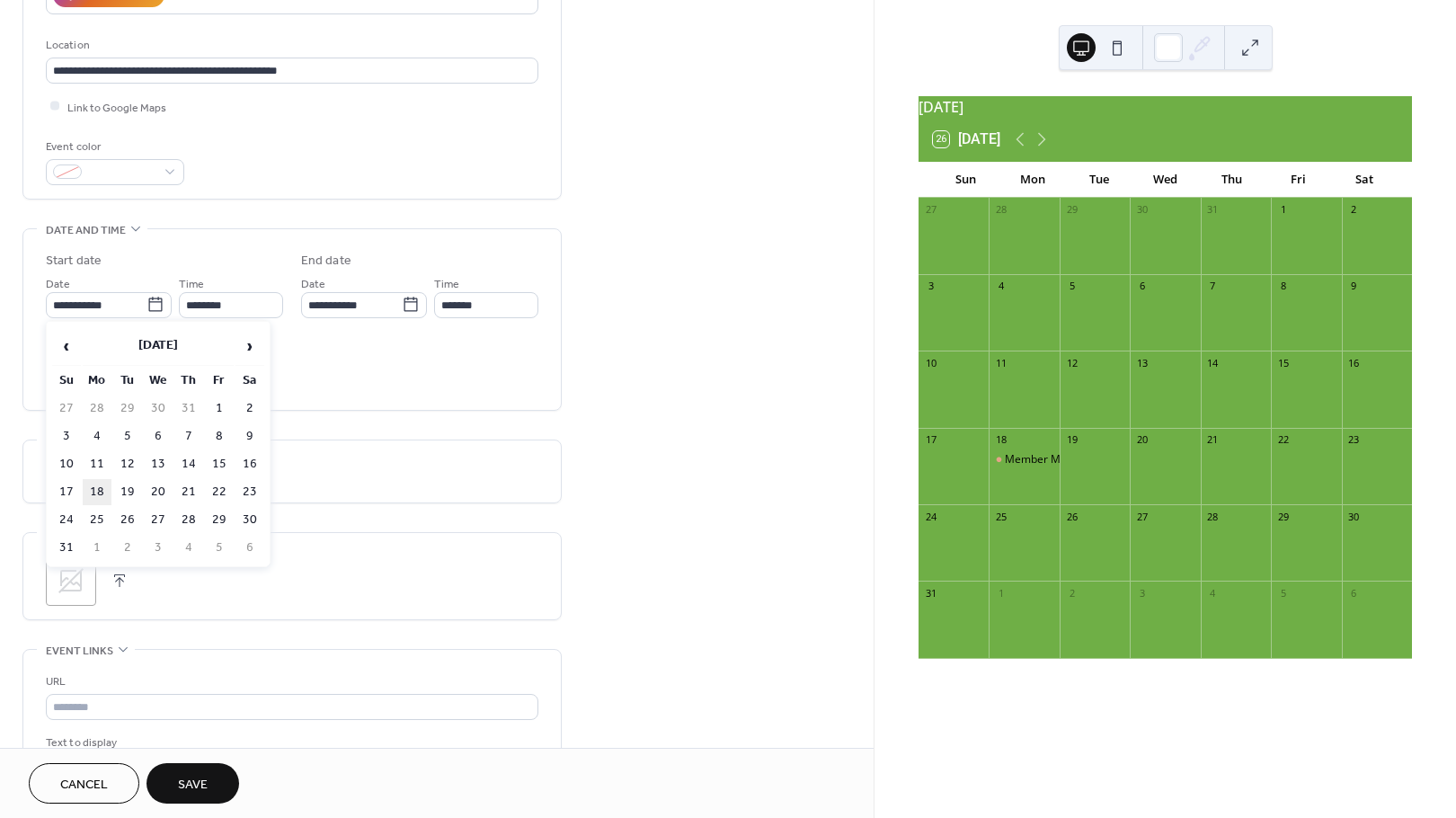 click on "18" at bounding box center (97, 492) 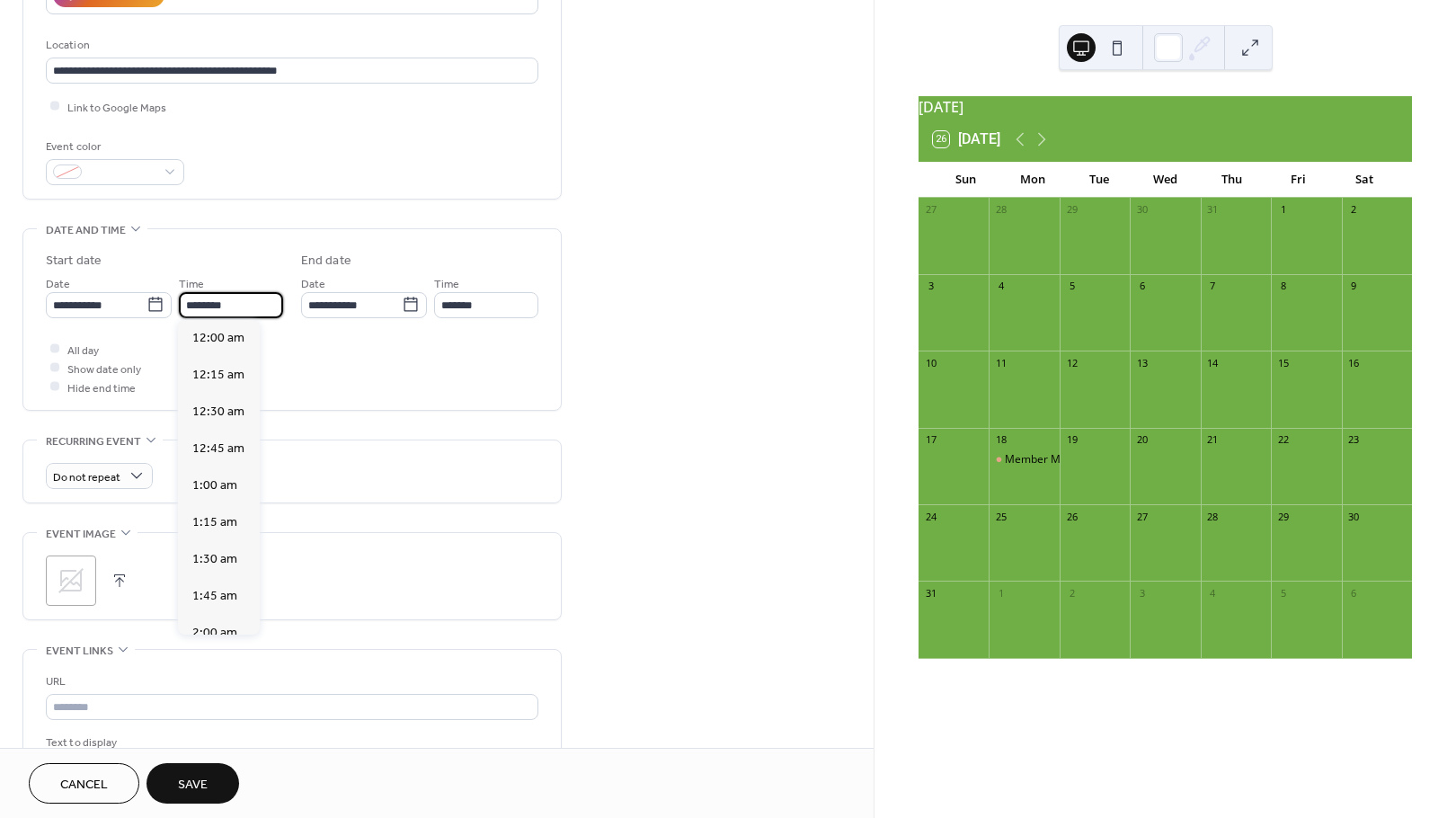 click on "********" at bounding box center [231, 305] 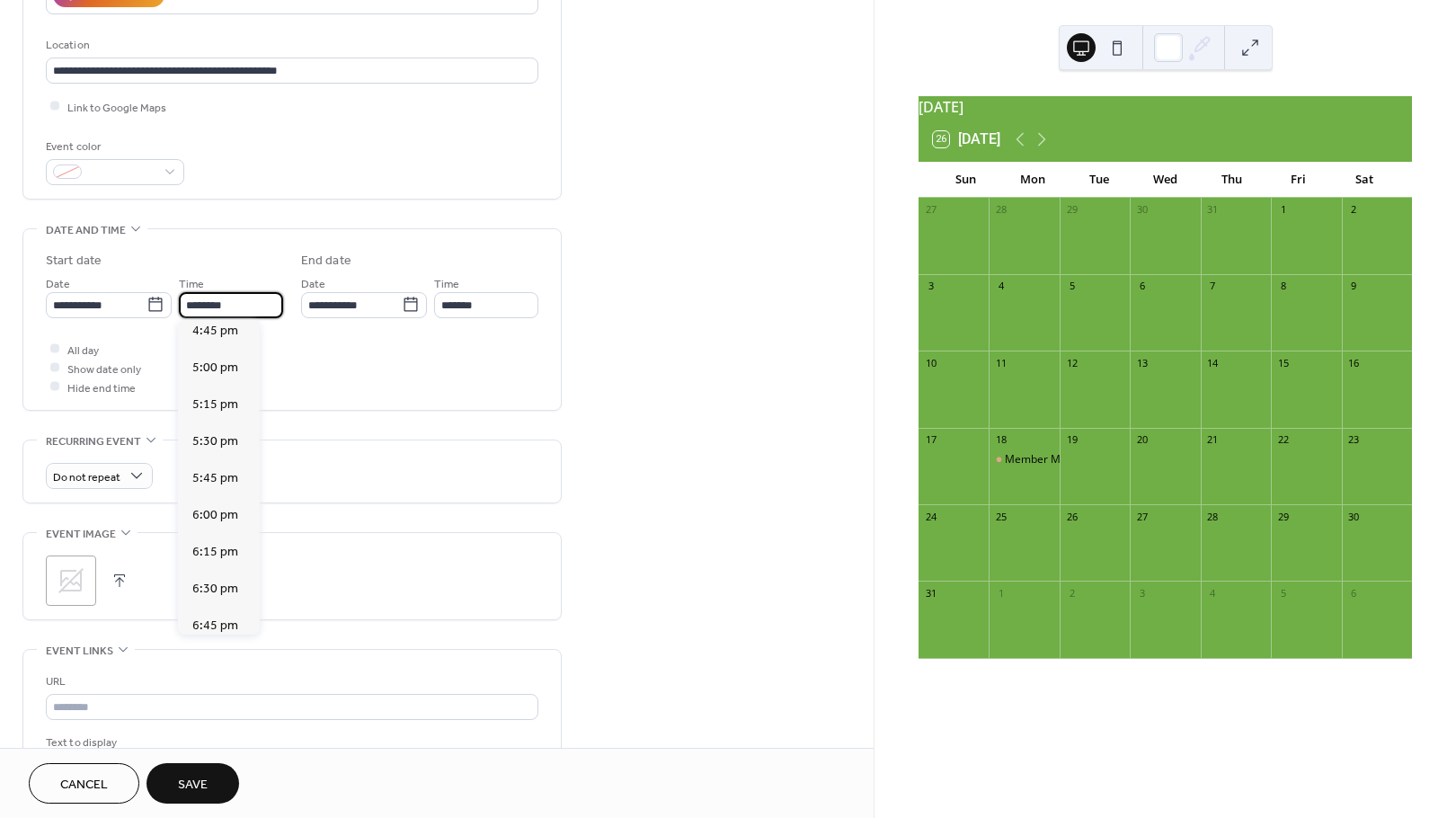 scroll, scrollTop: 2479, scrollLeft: 0, axis: vertical 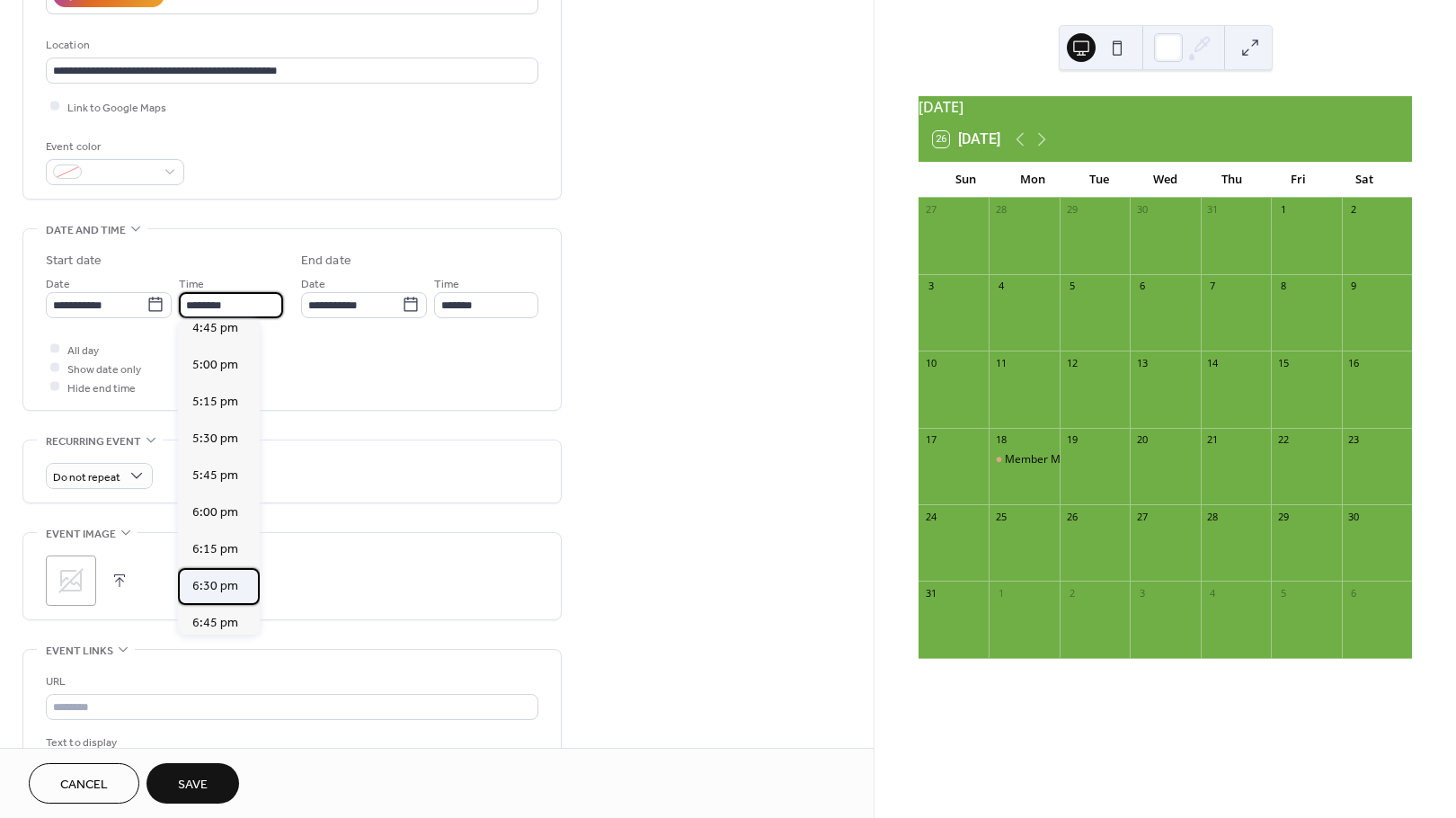 click on "6:30 pm" at bounding box center (215, 585) 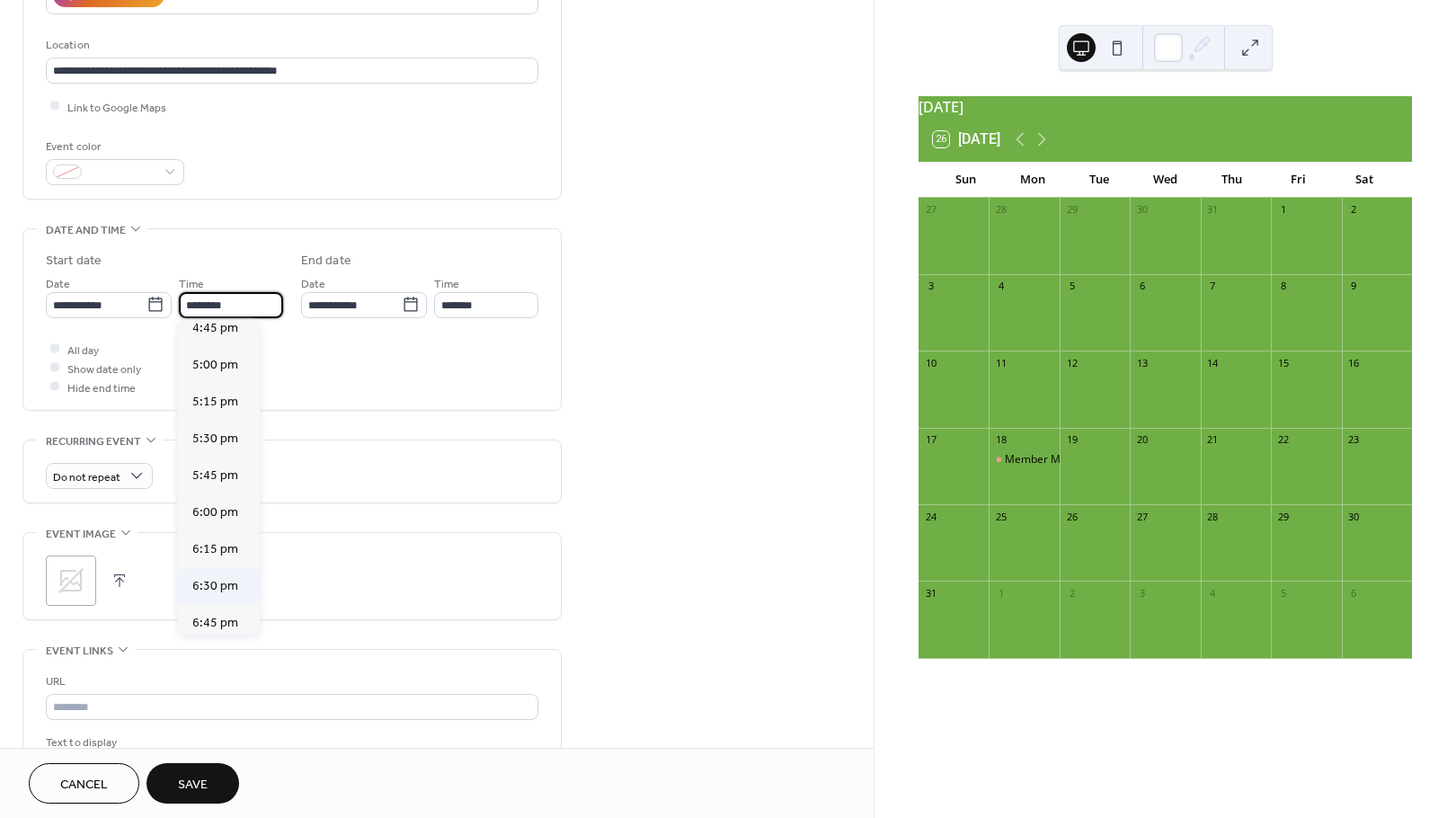 type on "*******" 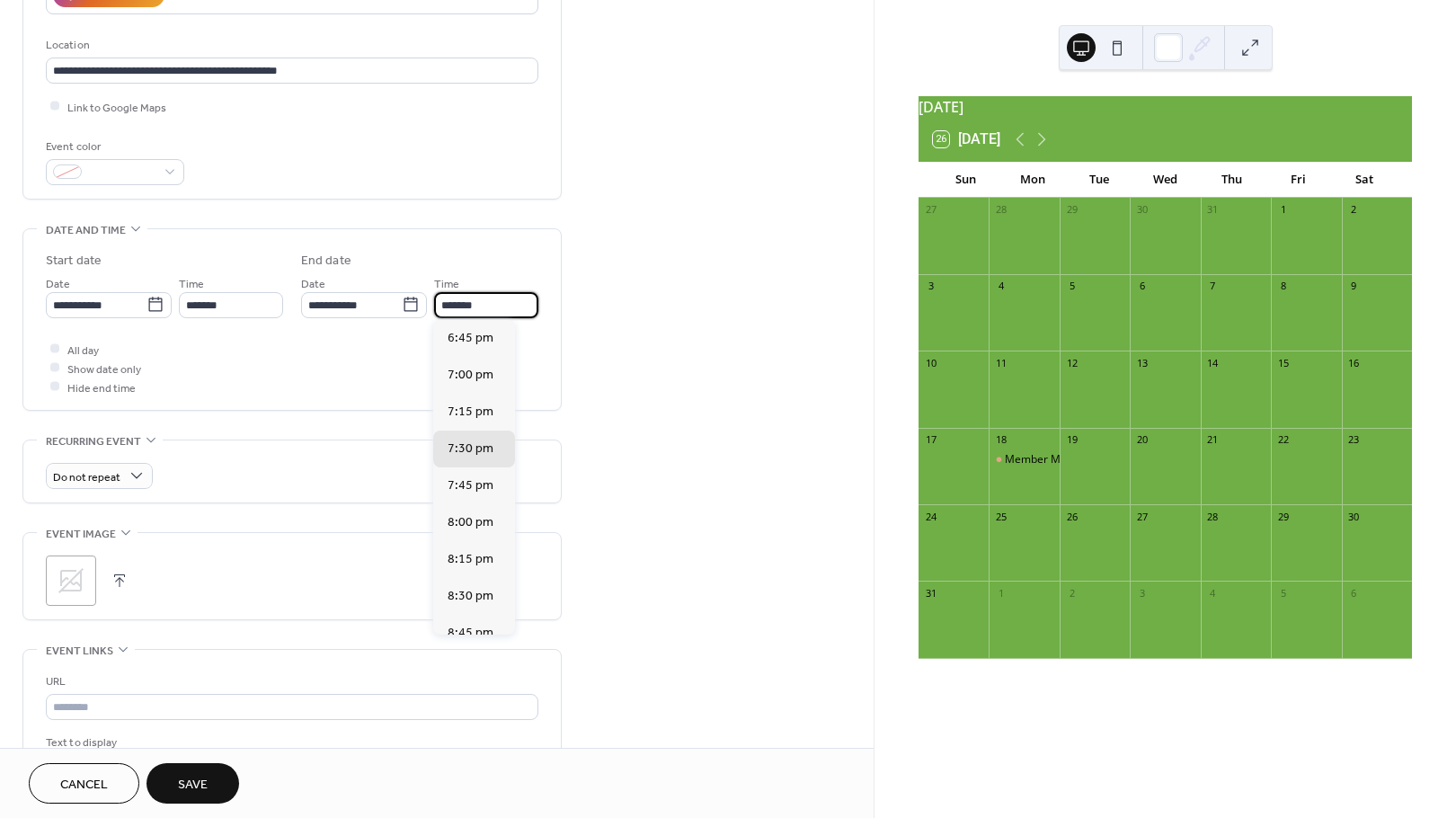 click on "*******" at bounding box center [486, 305] 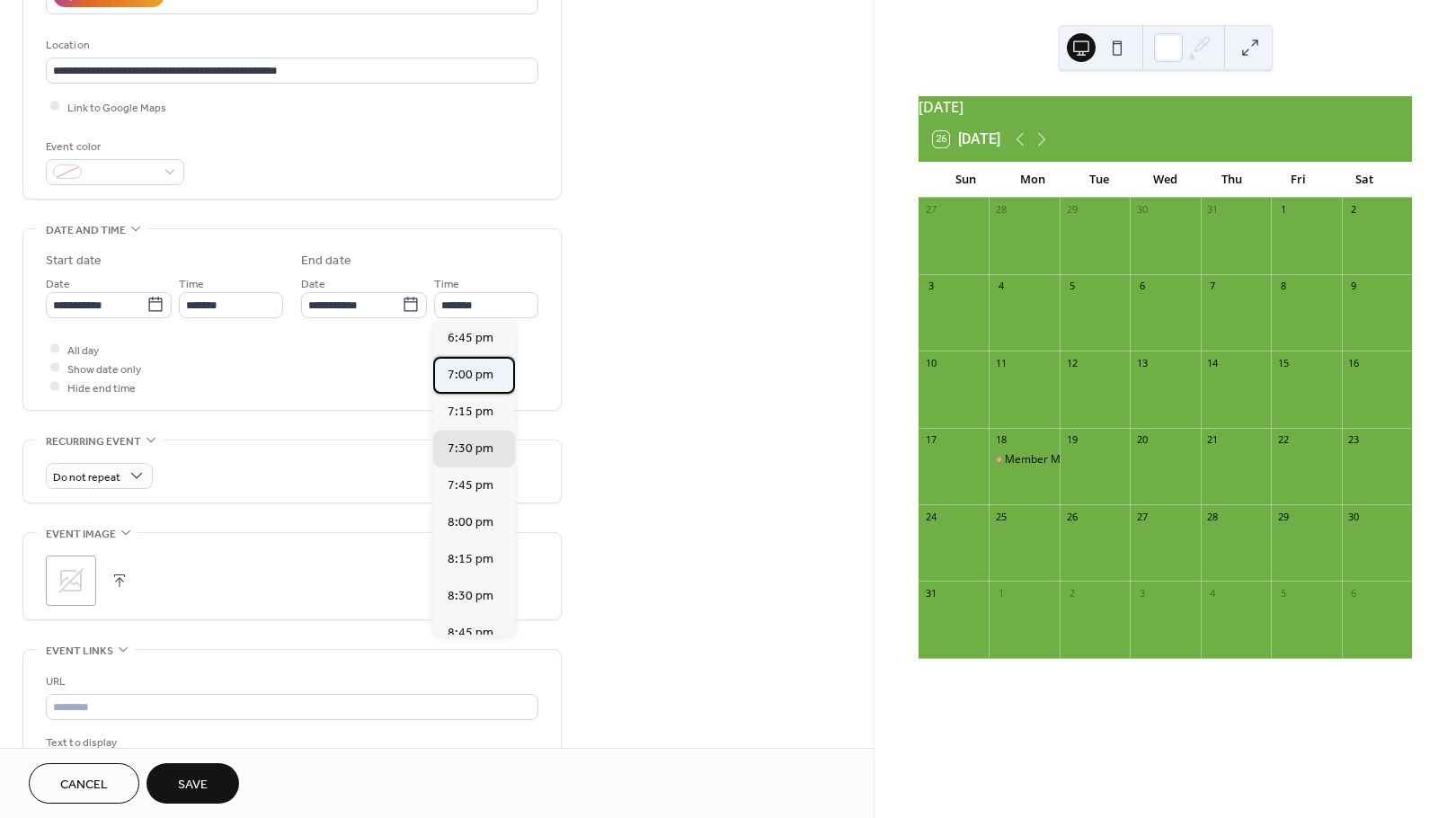 click on "7:00 pm" at bounding box center (470, 374) 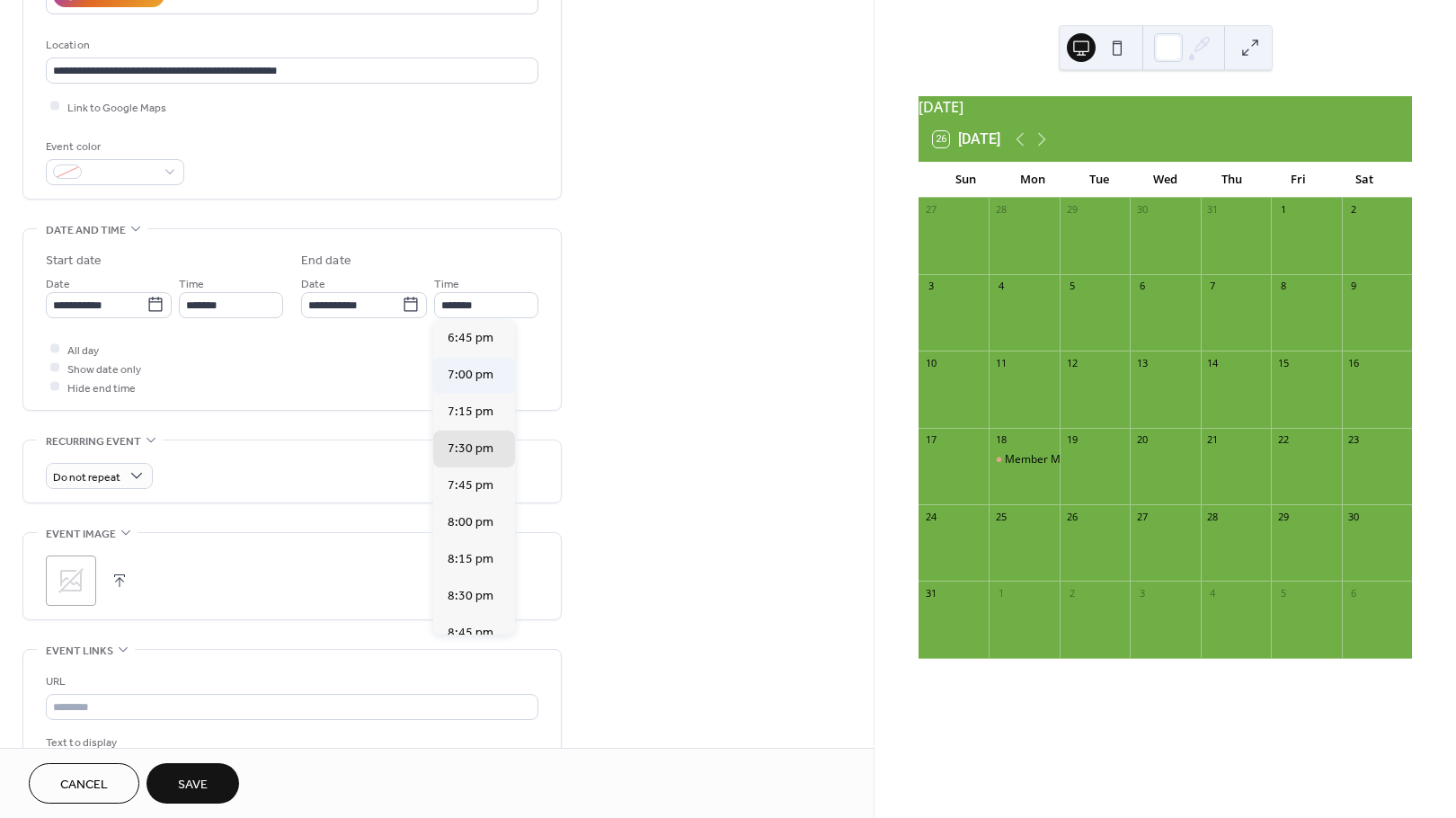 type on "*******" 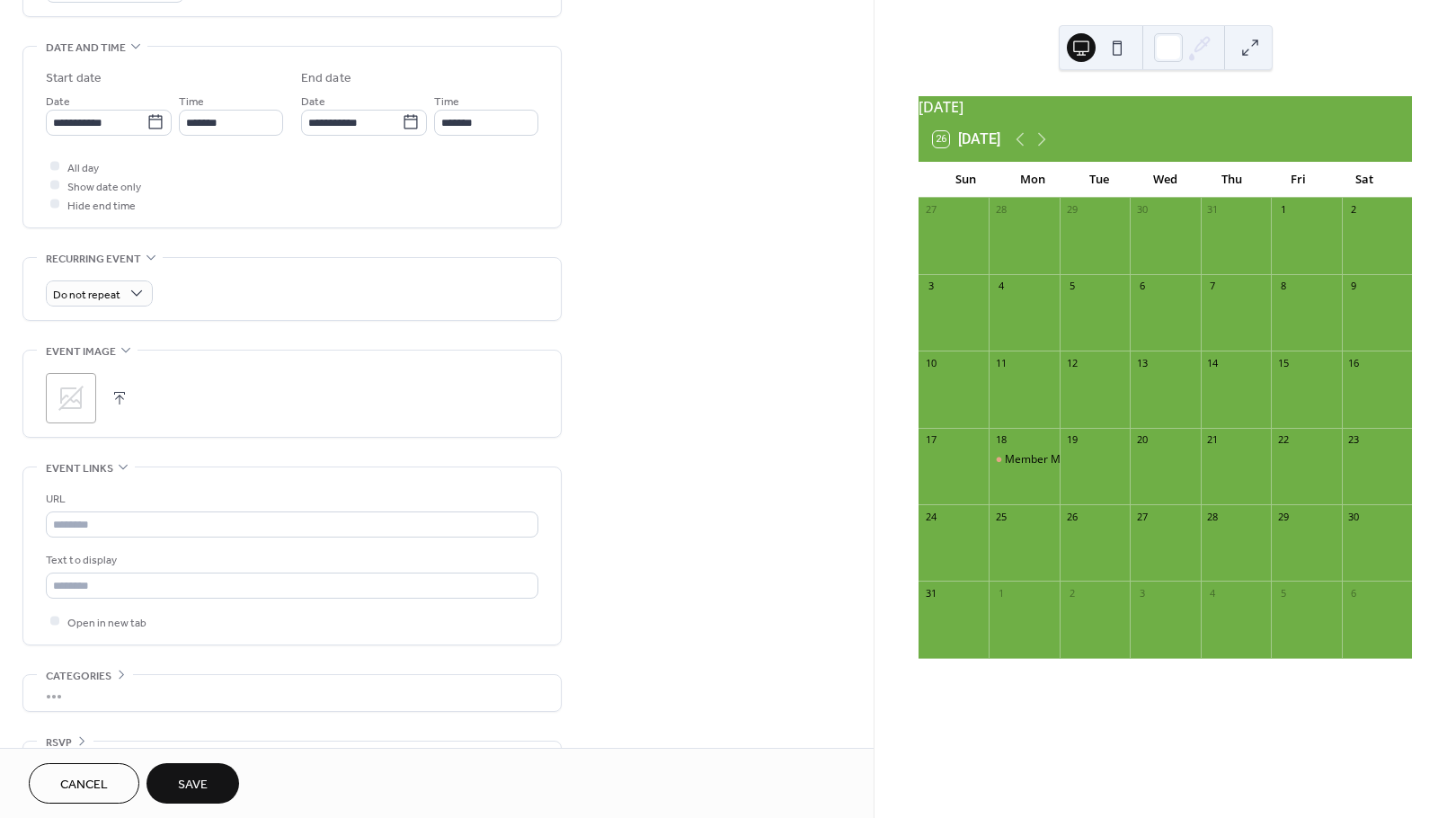 scroll, scrollTop: 582, scrollLeft: 0, axis: vertical 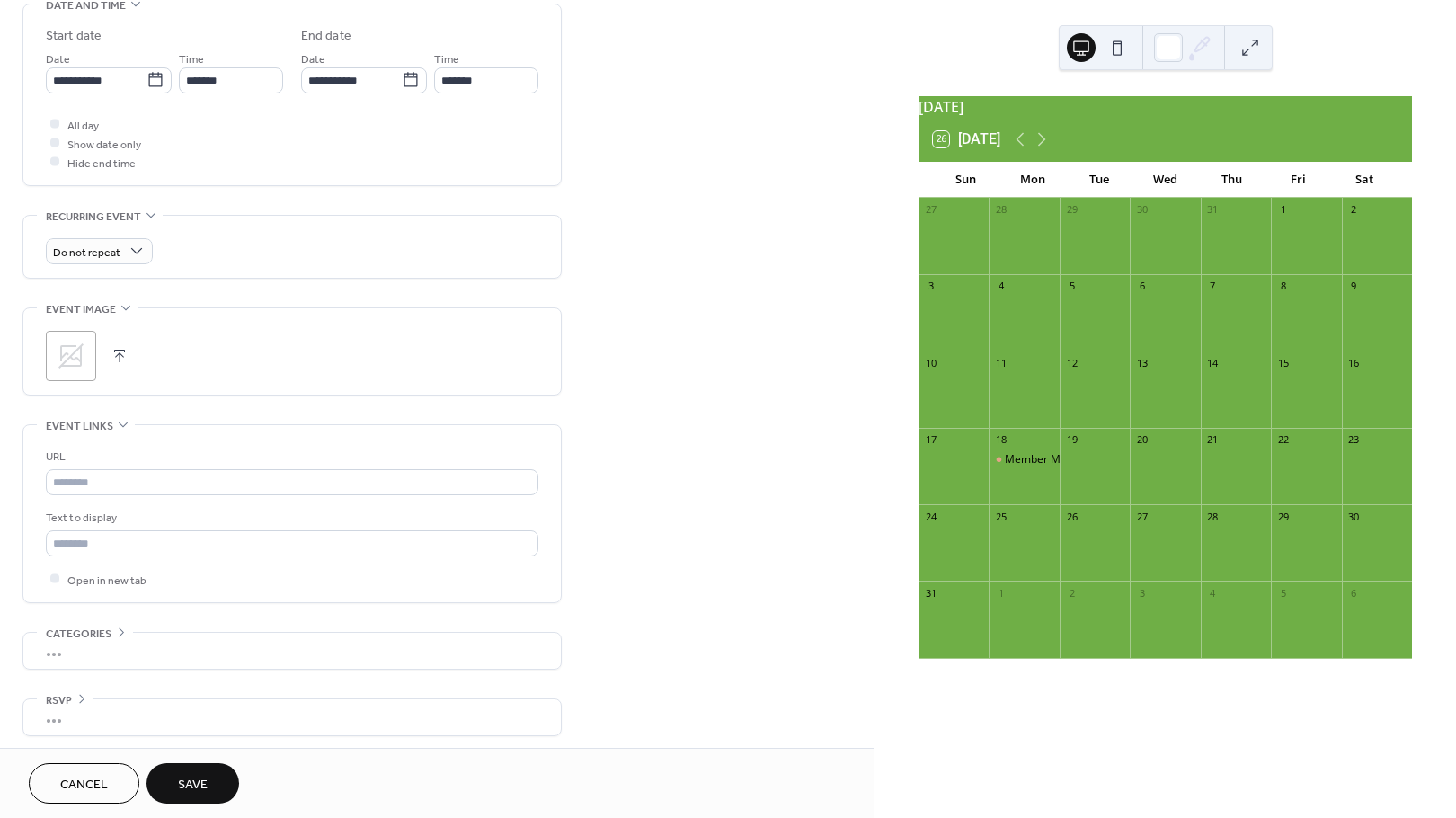 click on "Save" at bounding box center (192, 785) 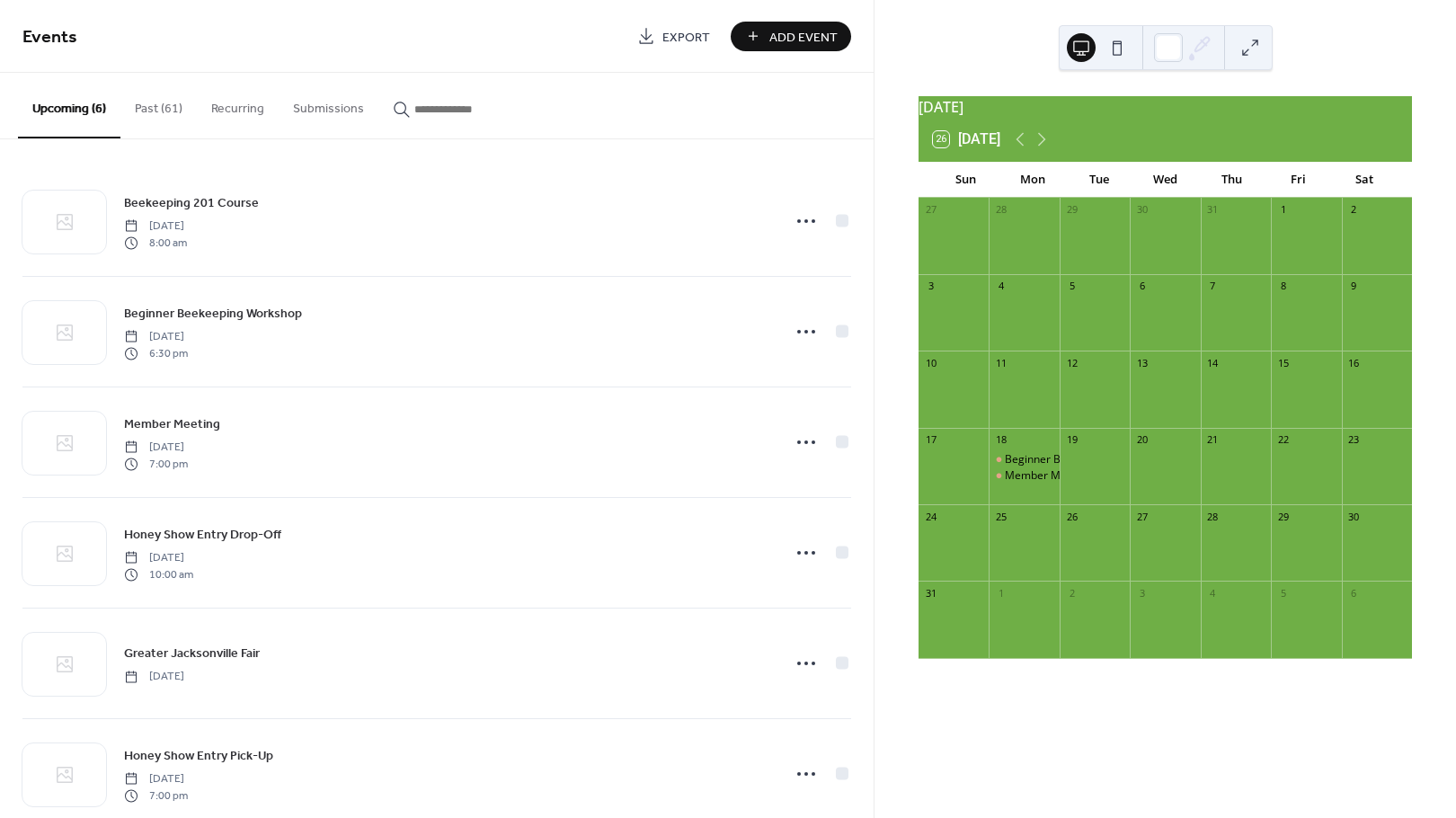 click on "Add Event" at bounding box center [803, 37] 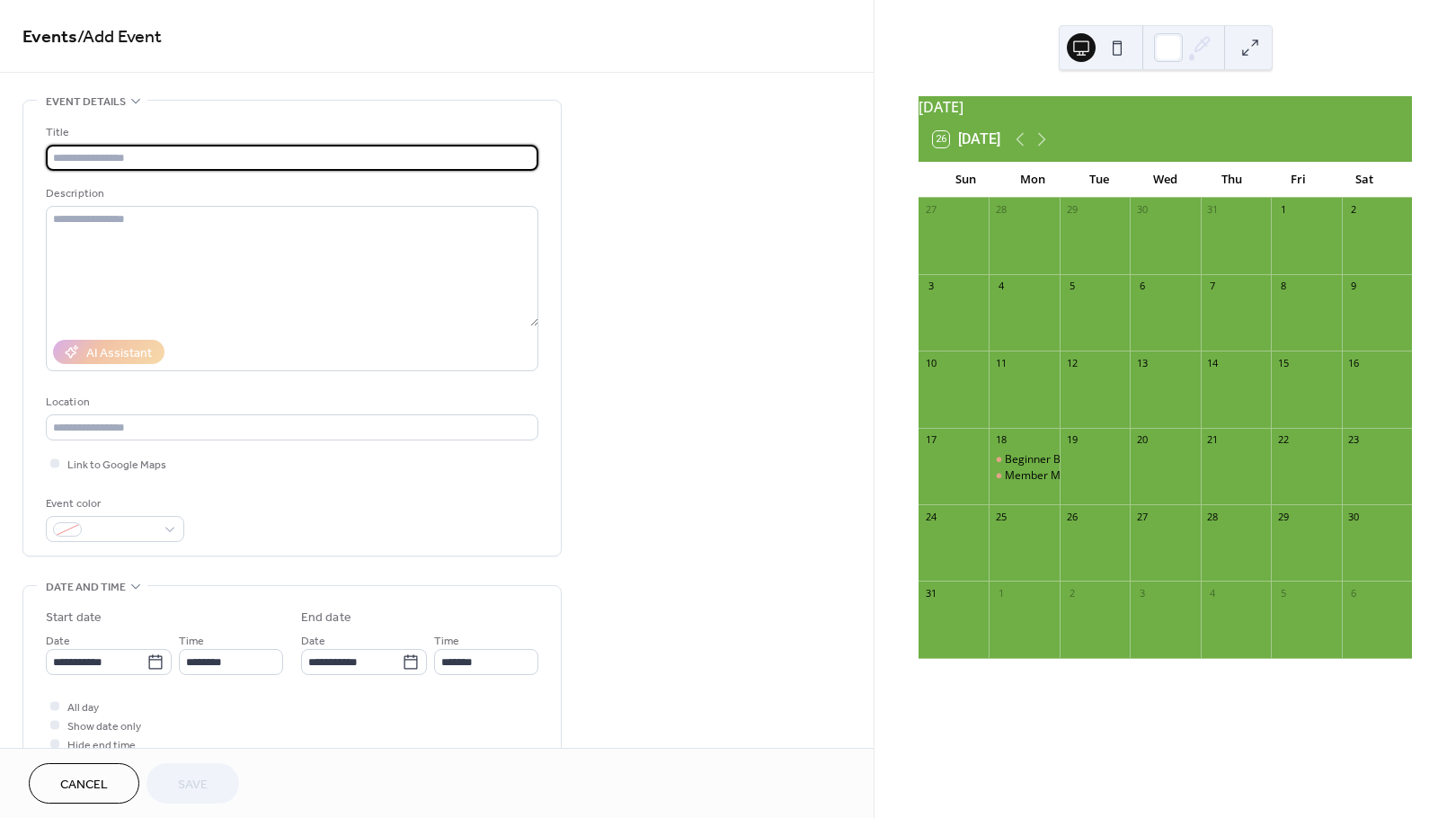 click at bounding box center [292, 157] 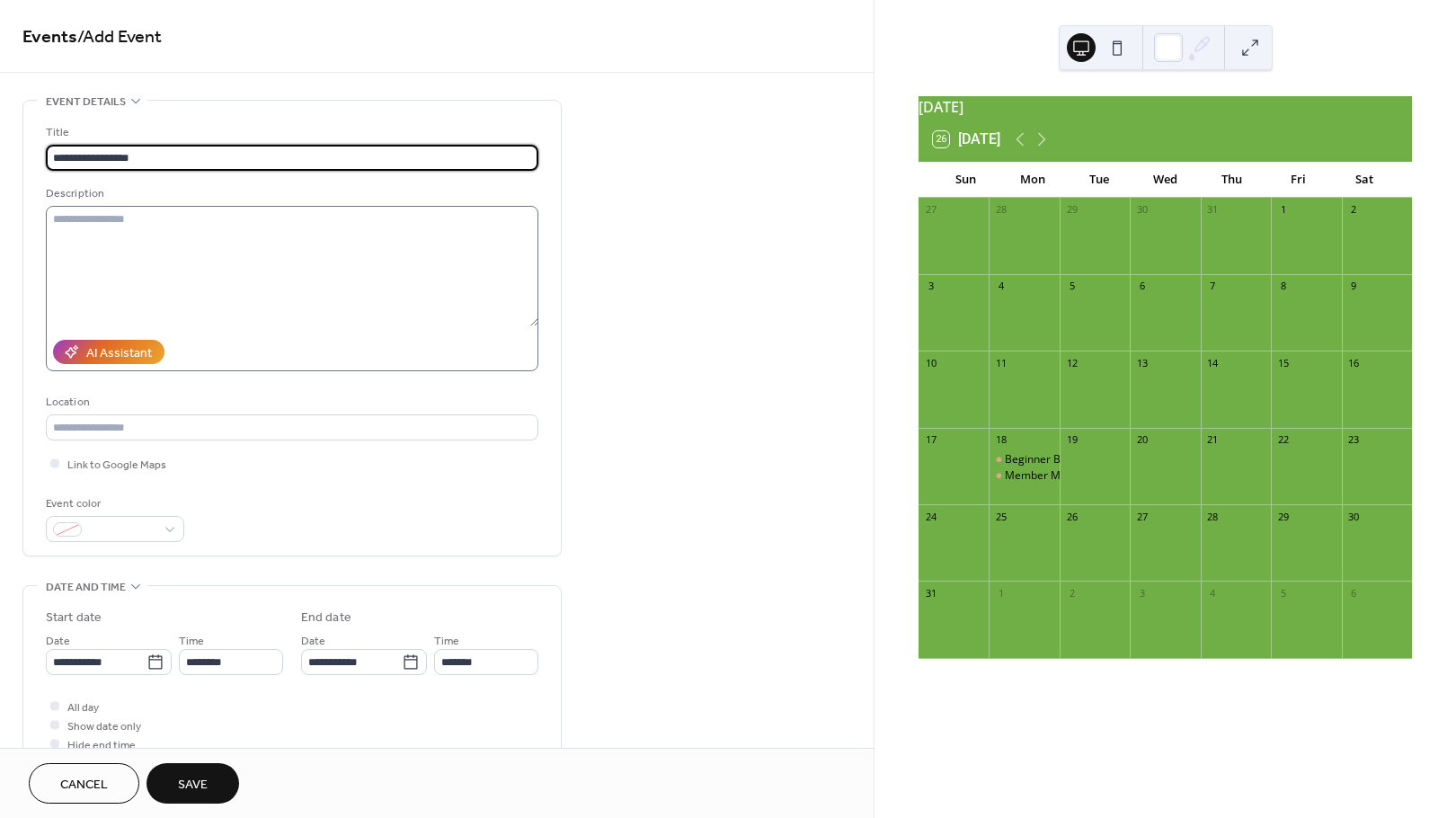 type on "**********" 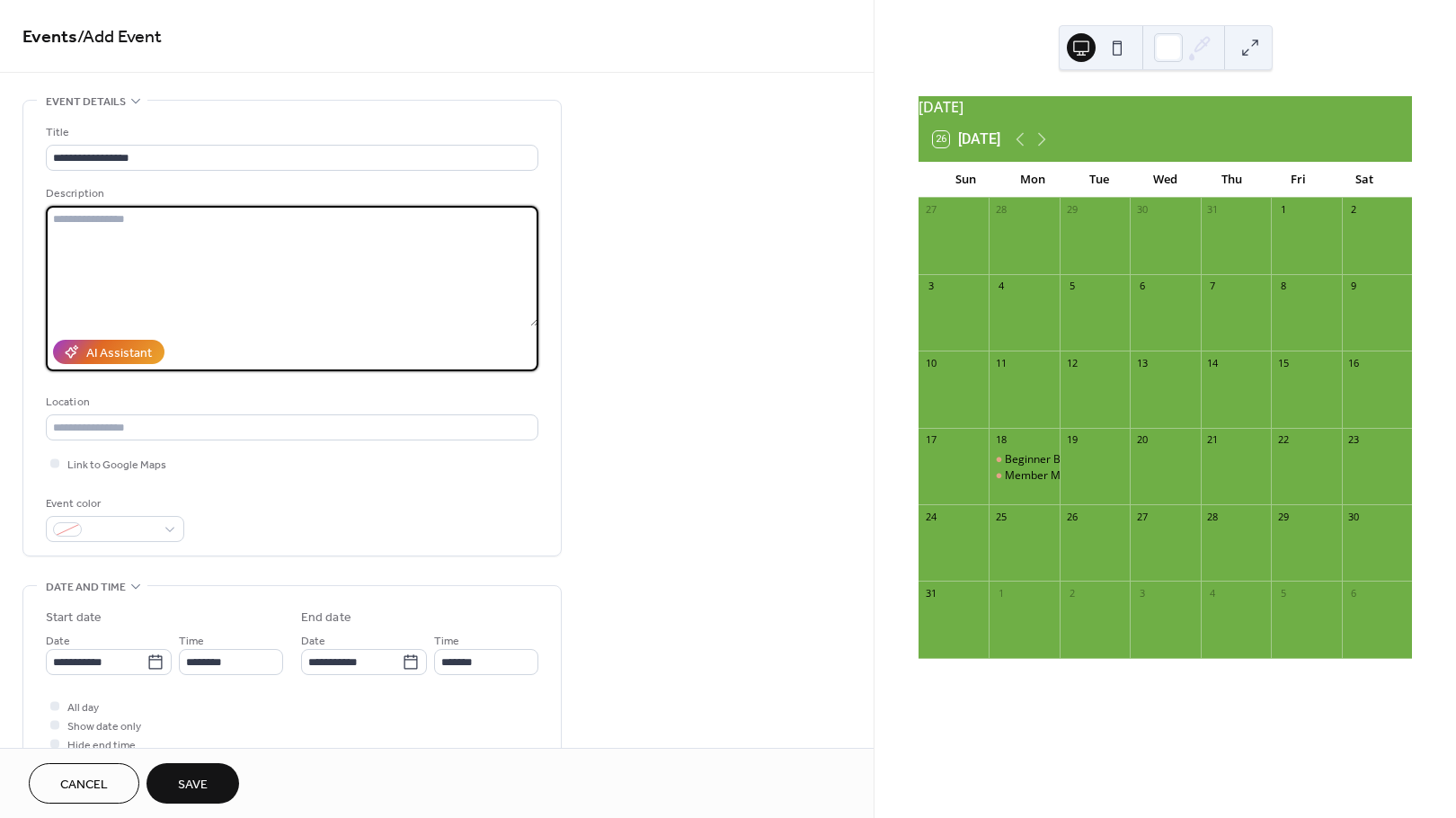 click at bounding box center [292, 266] 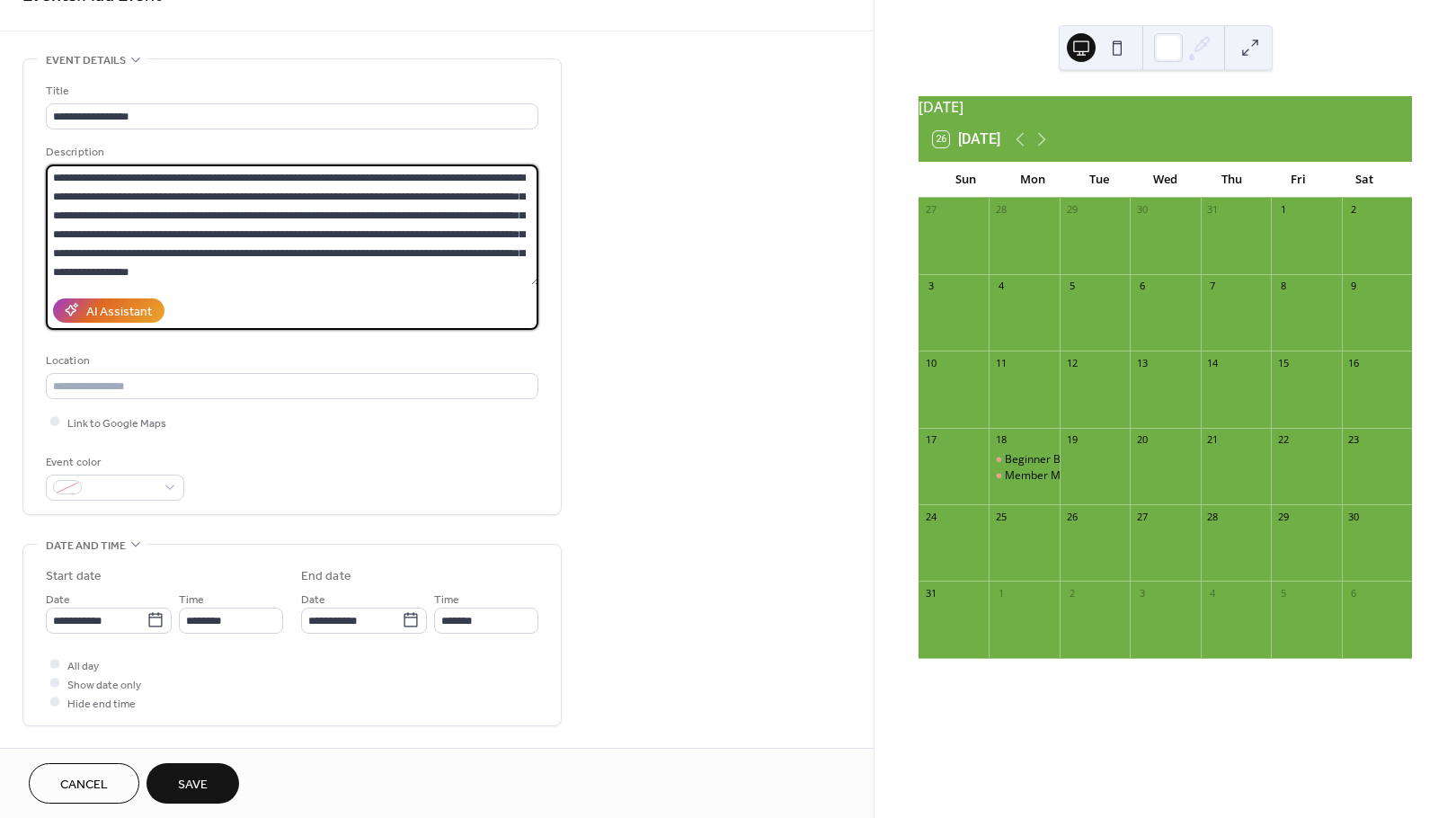 scroll, scrollTop: 55, scrollLeft: 0, axis: vertical 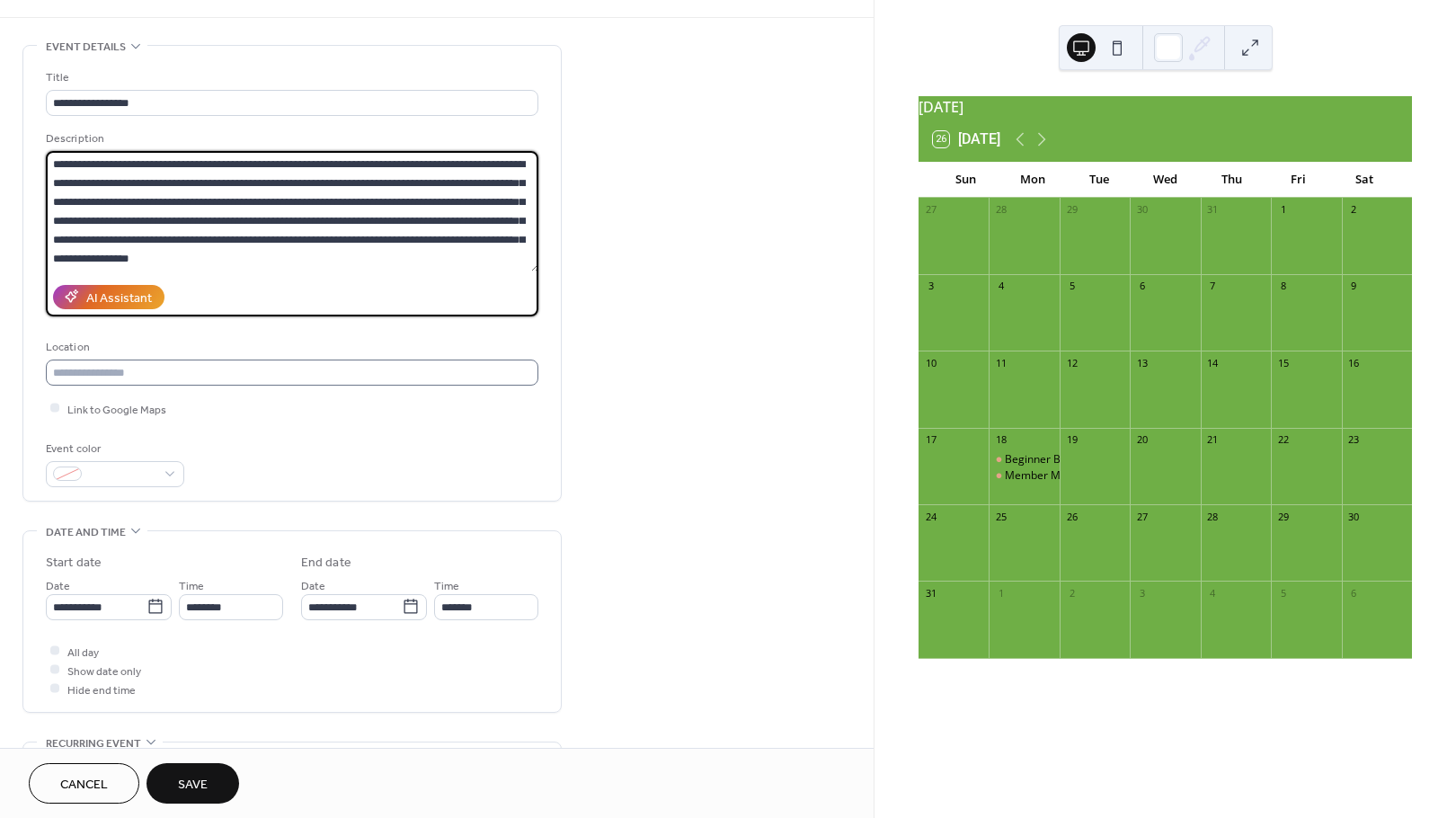type on "**********" 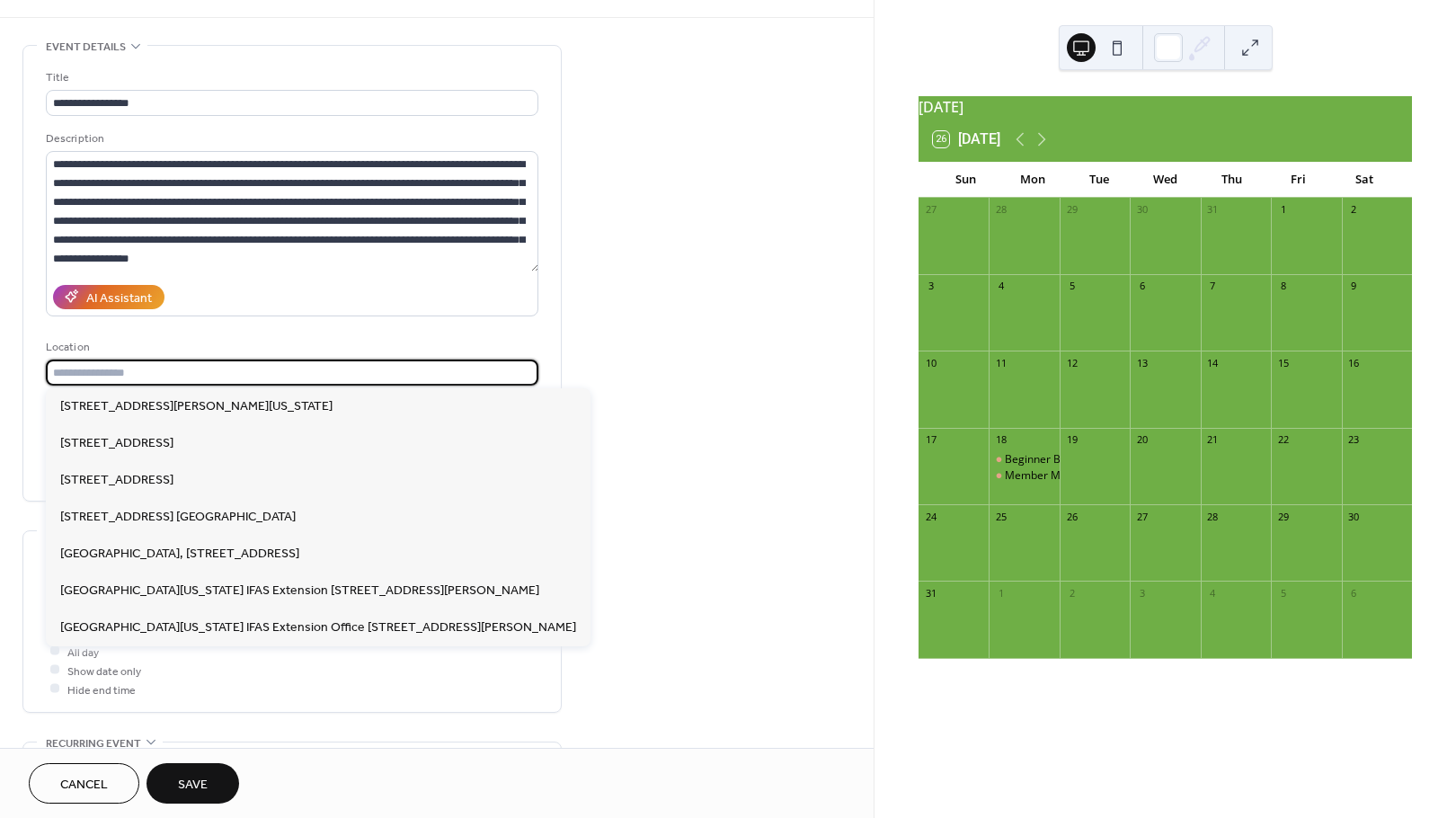 click at bounding box center (292, 372) 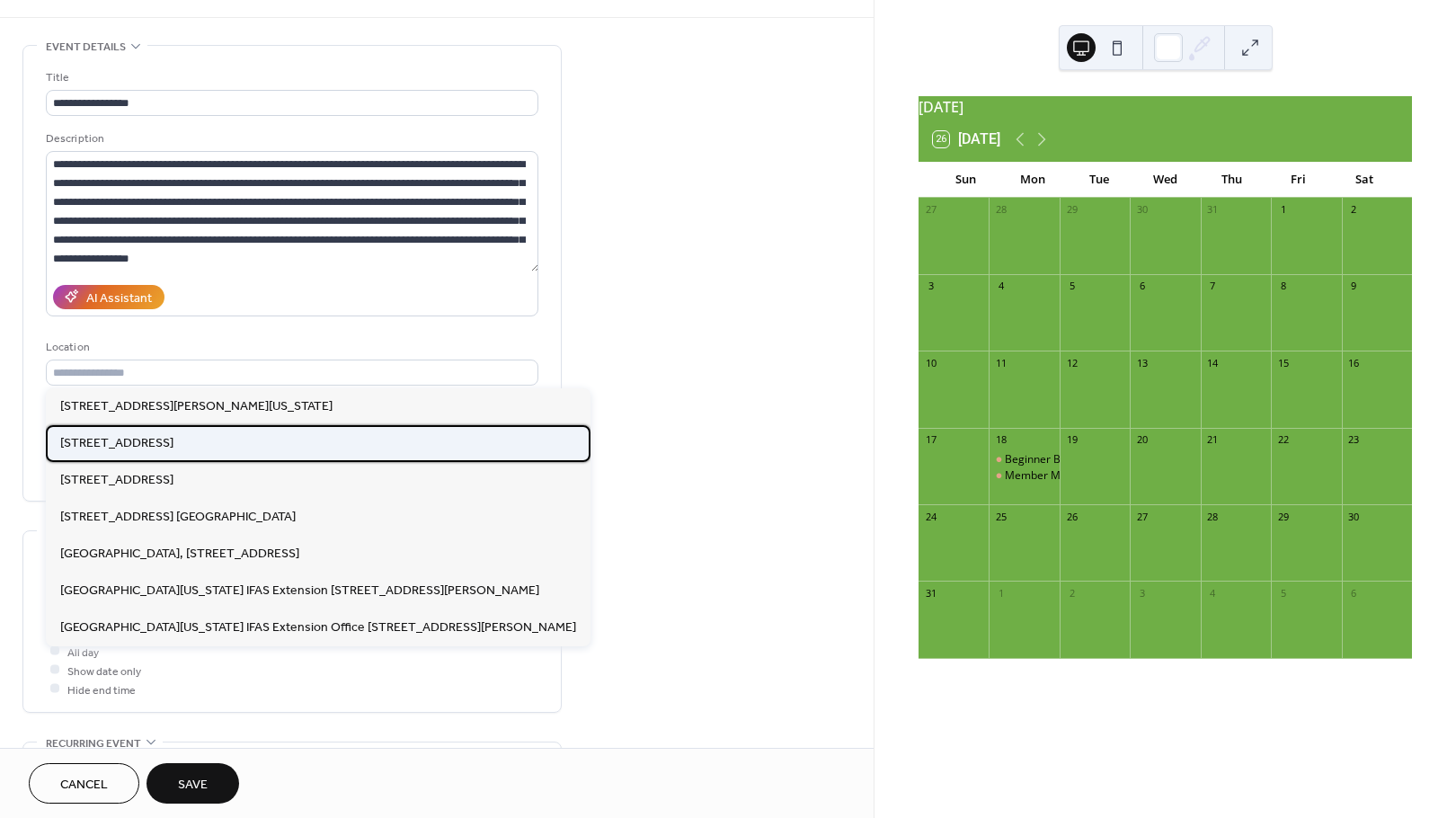 click on "2640 First Street, Jacksonville, Fl 32254" at bounding box center [117, 442] 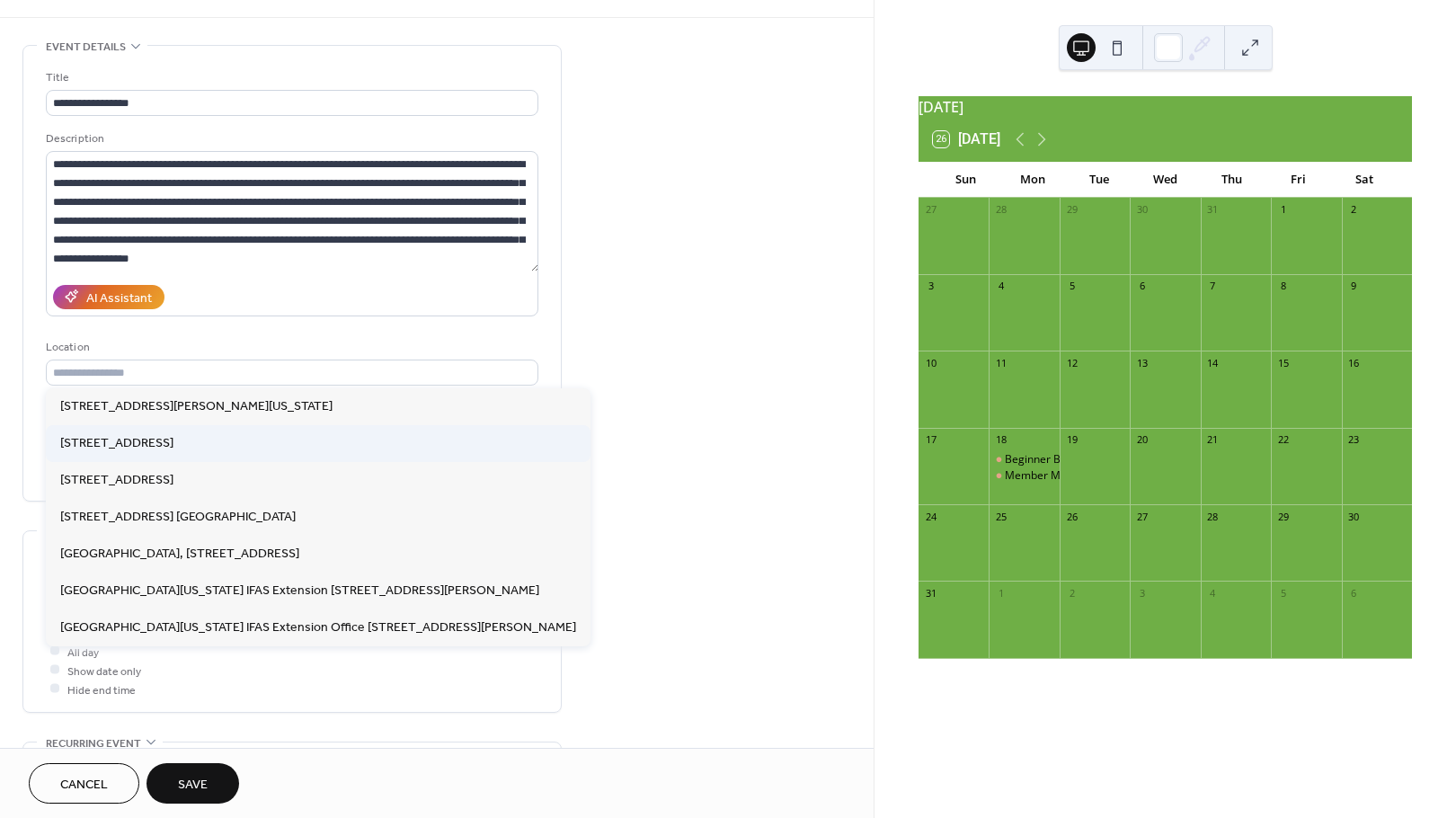 type on "**********" 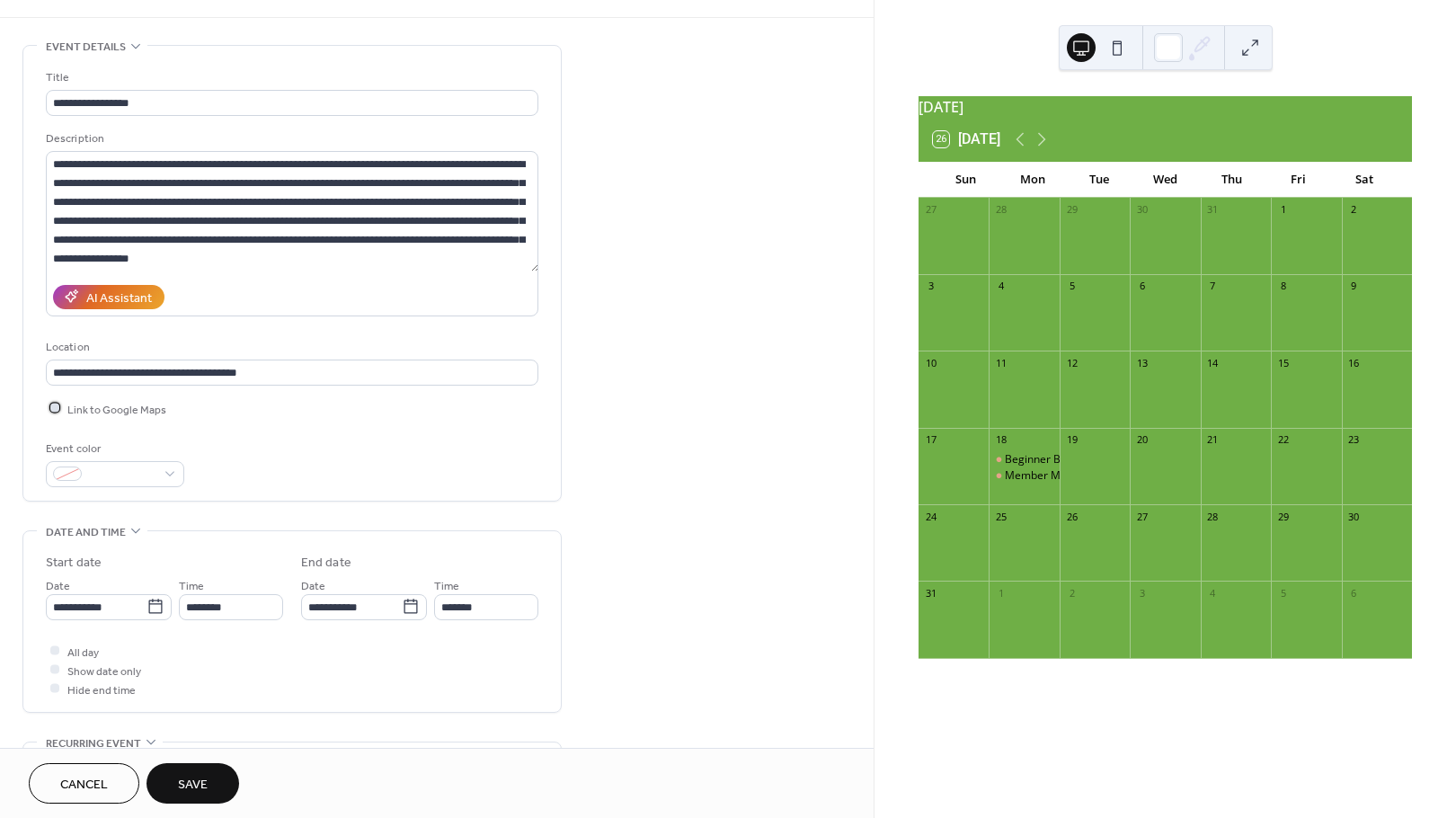 click at bounding box center (55, 408) 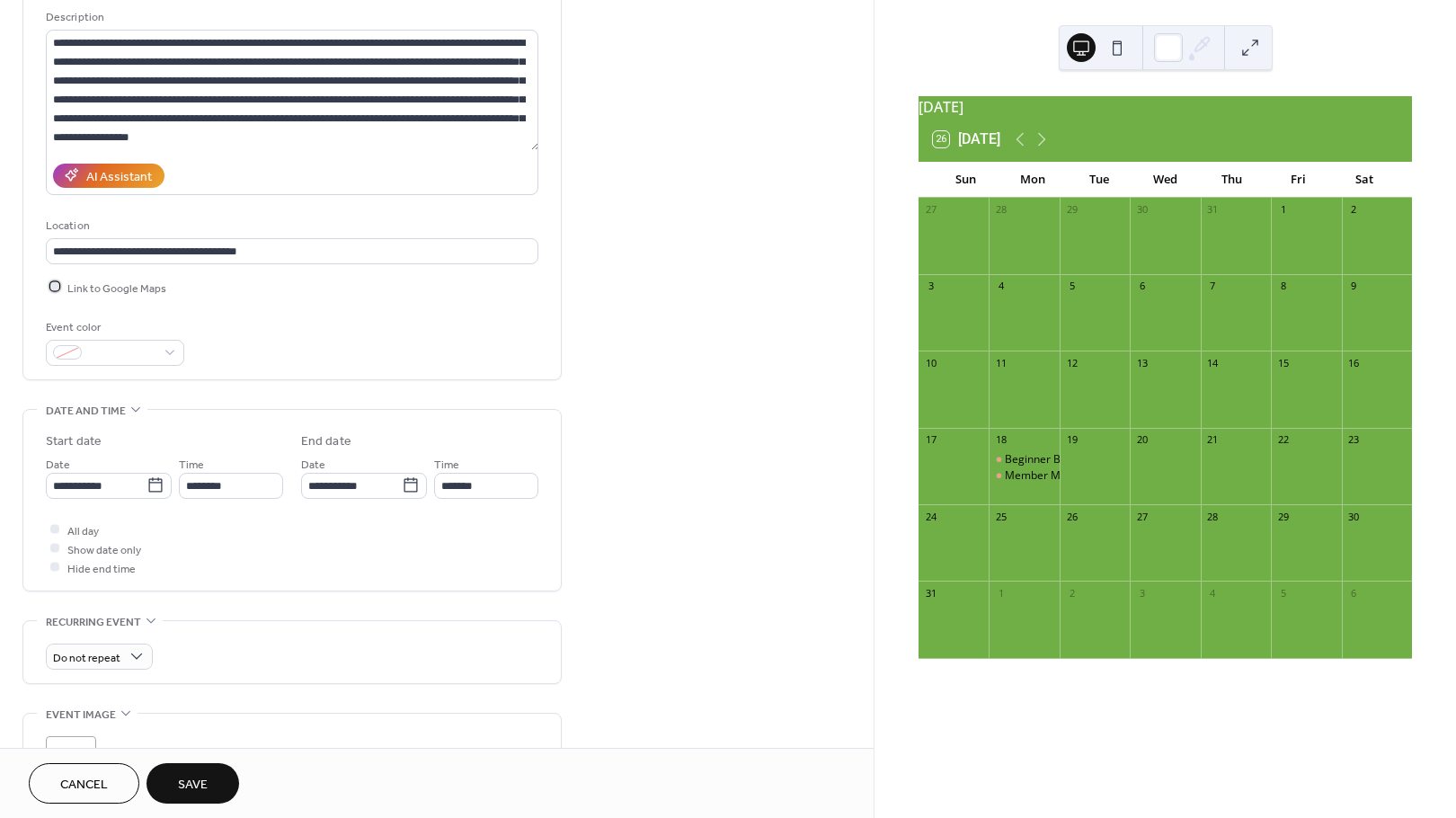 scroll, scrollTop: 182, scrollLeft: 0, axis: vertical 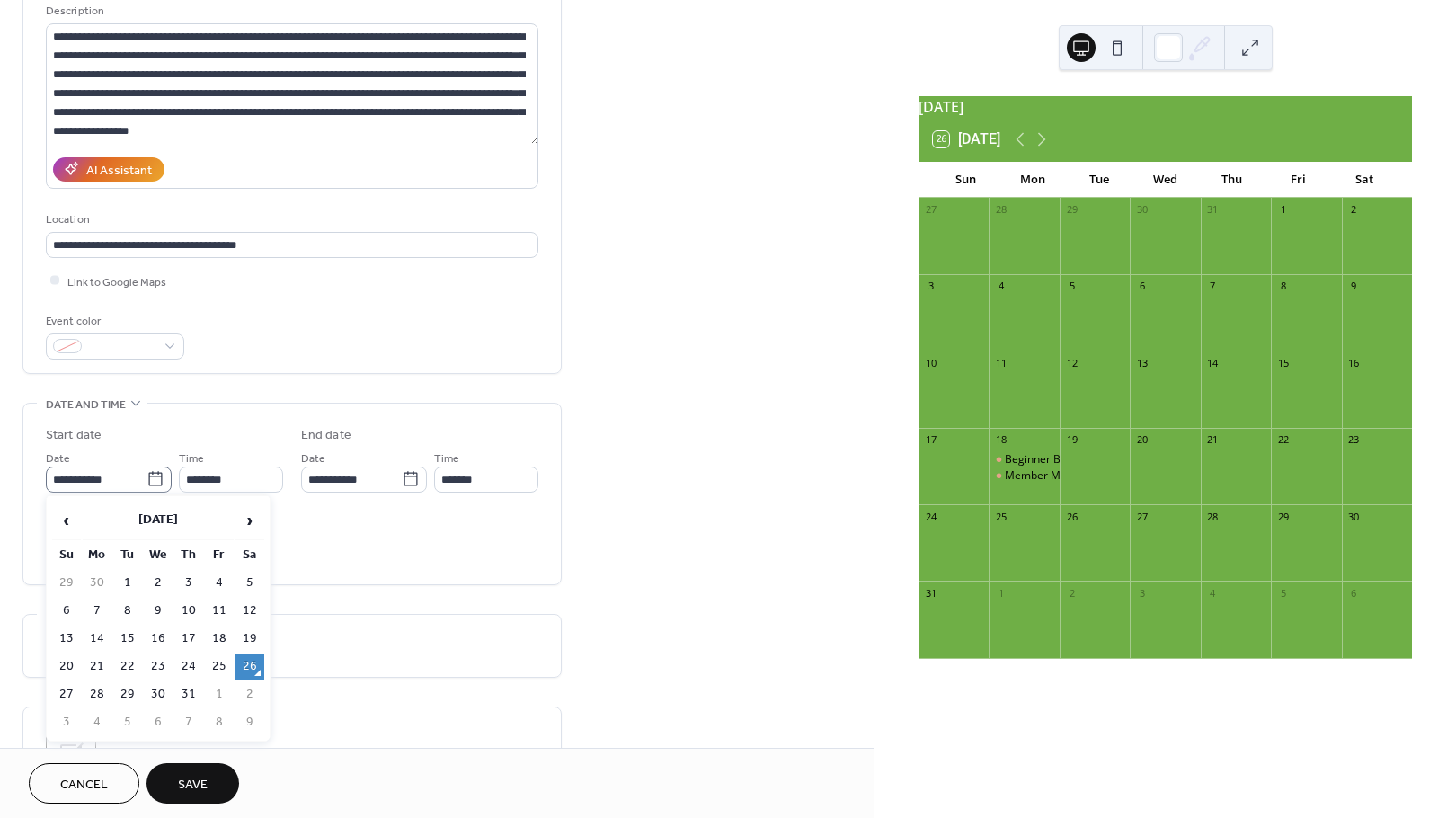 click 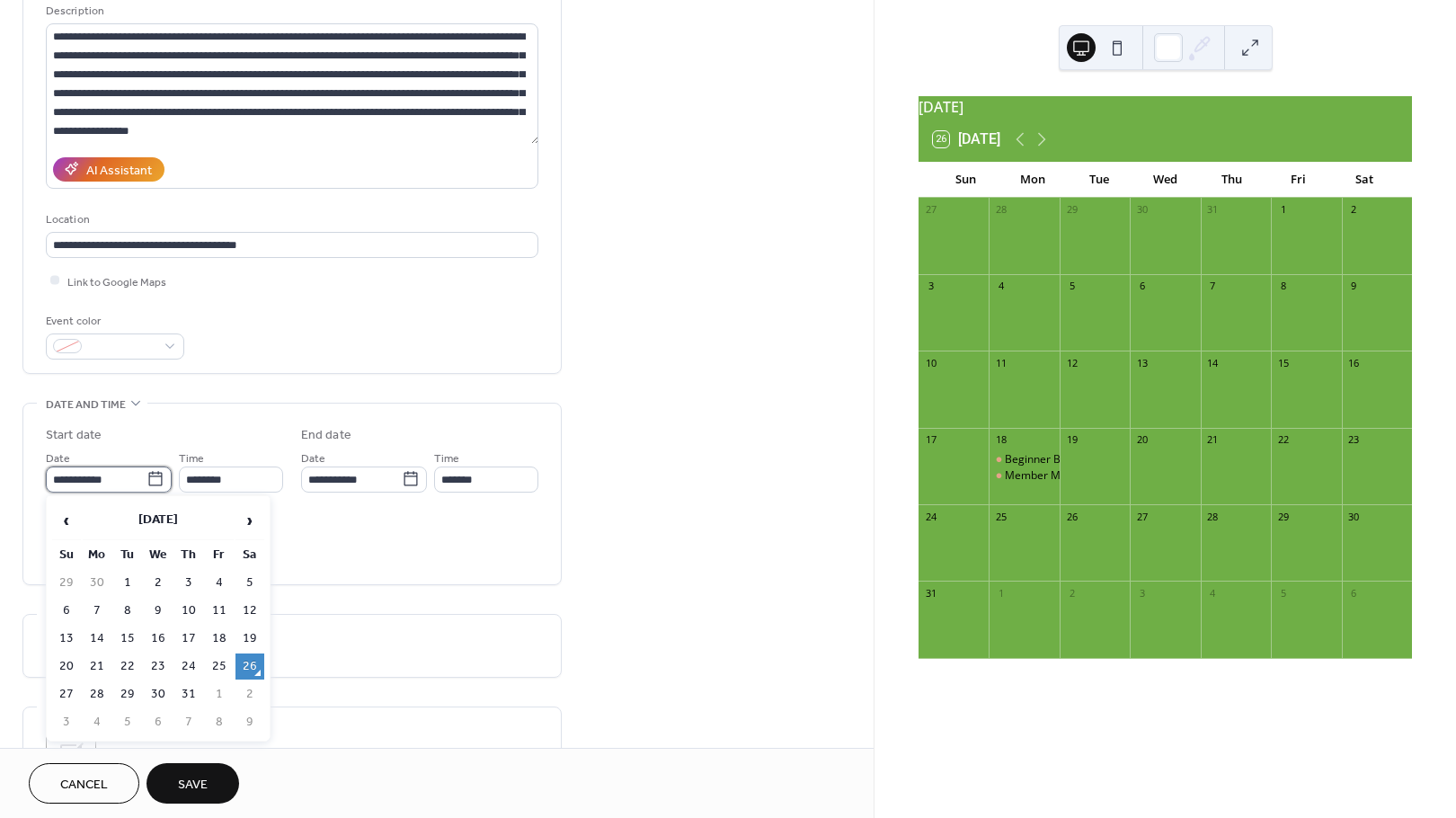 click on "**********" at bounding box center (96, 479) 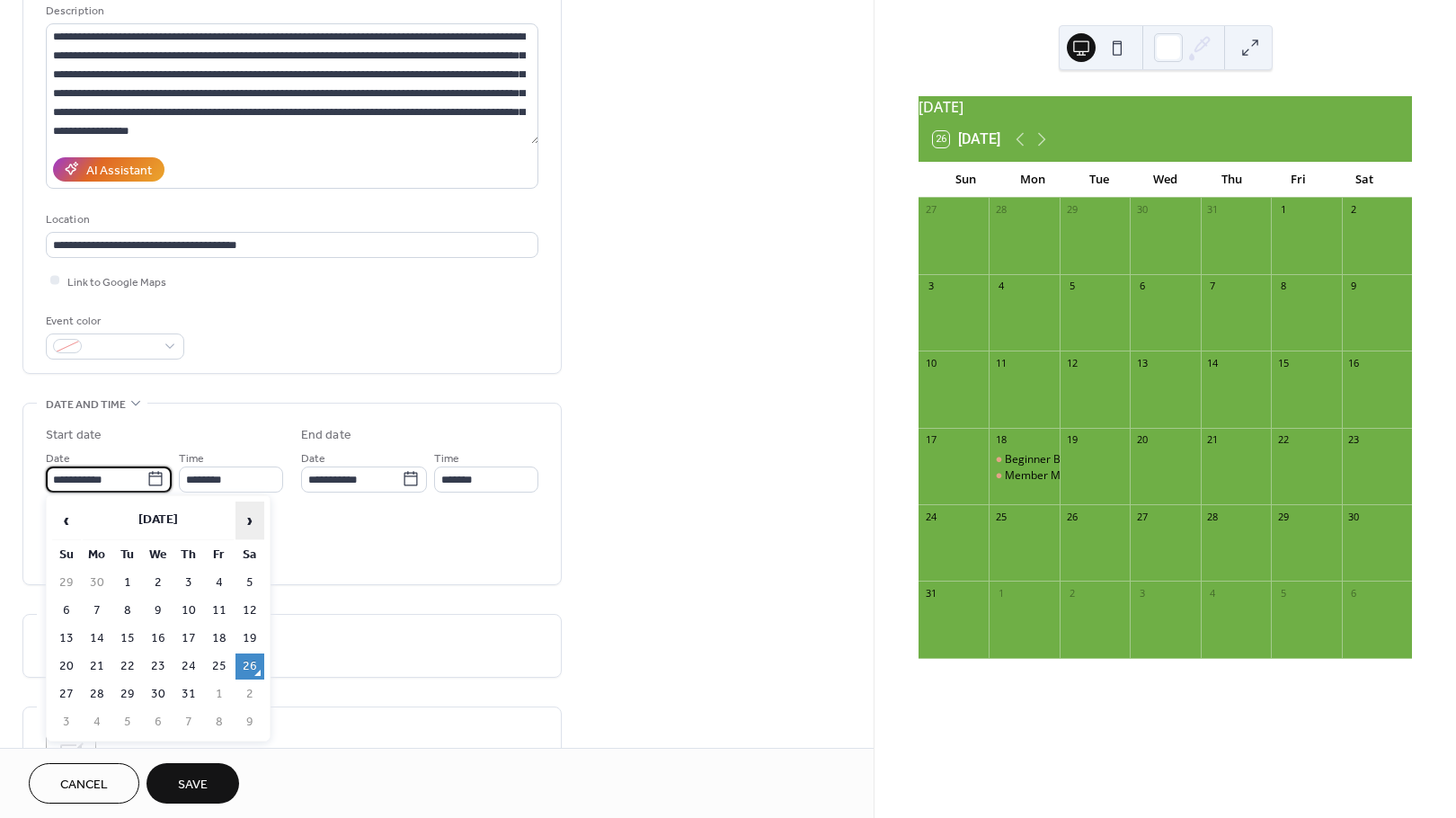click on "›" at bounding box center (250, 520) 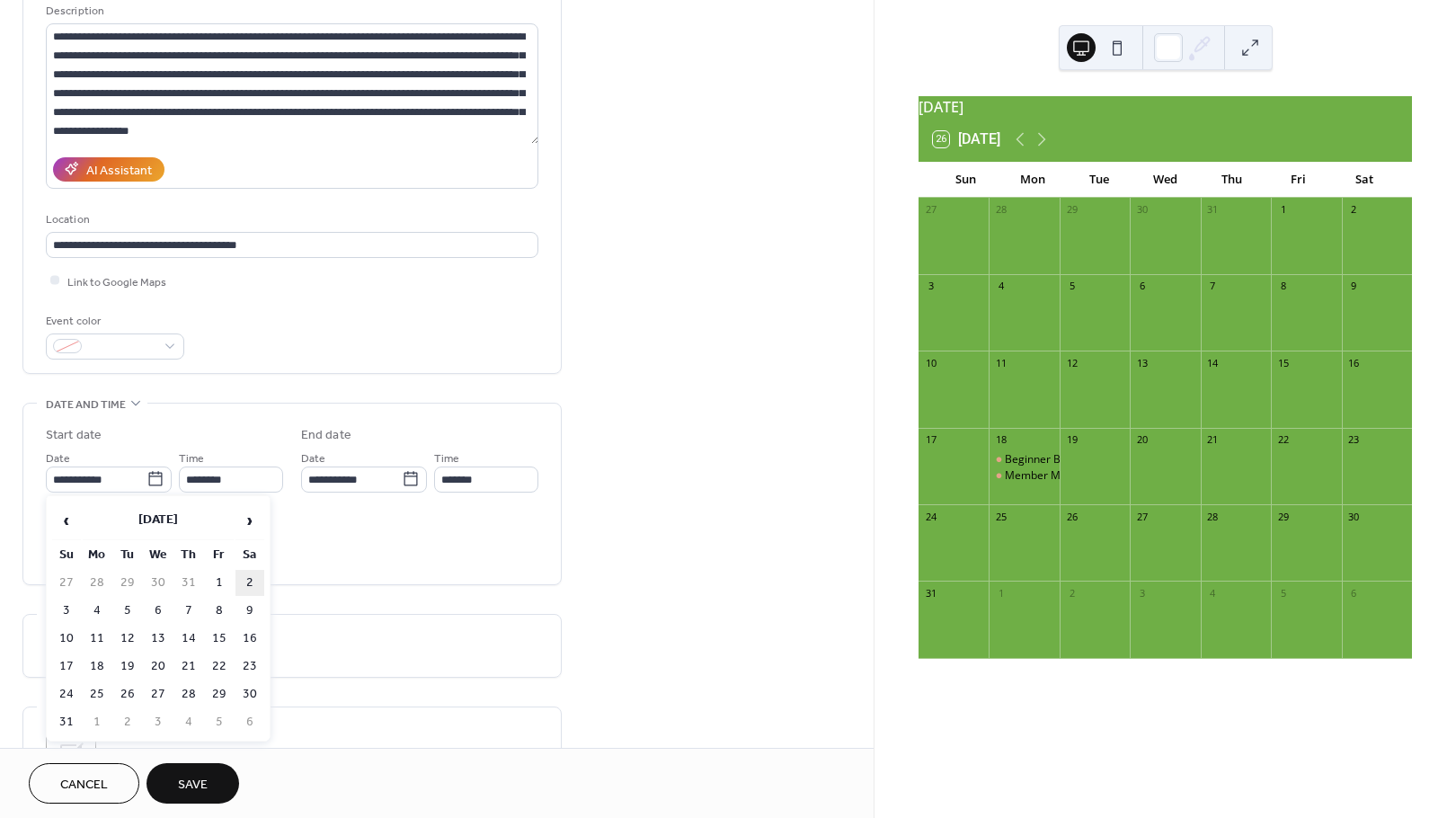 click on "2" at bounding box center (250, 582) 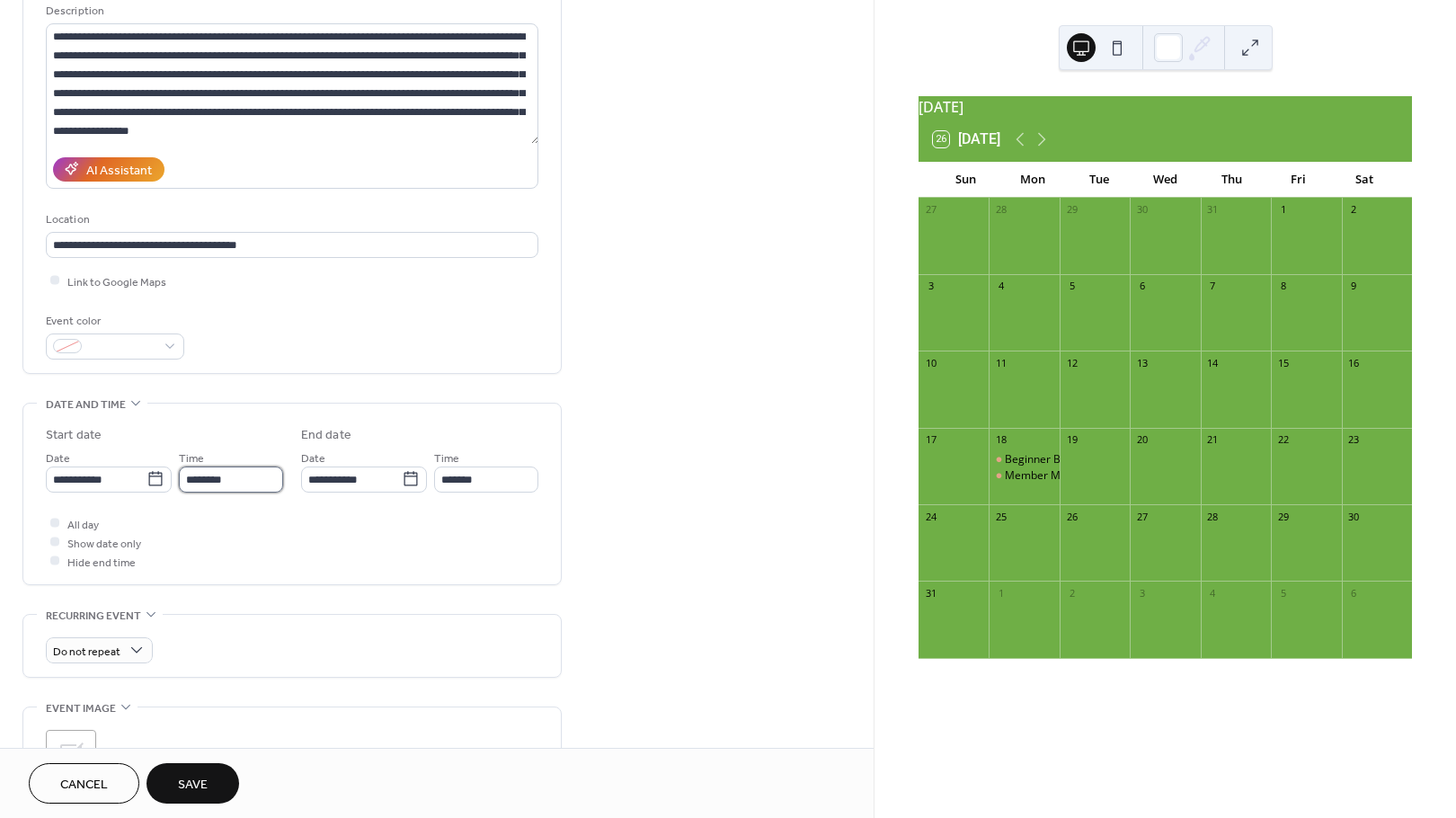 click on "********" at bounding box center [231, 479] 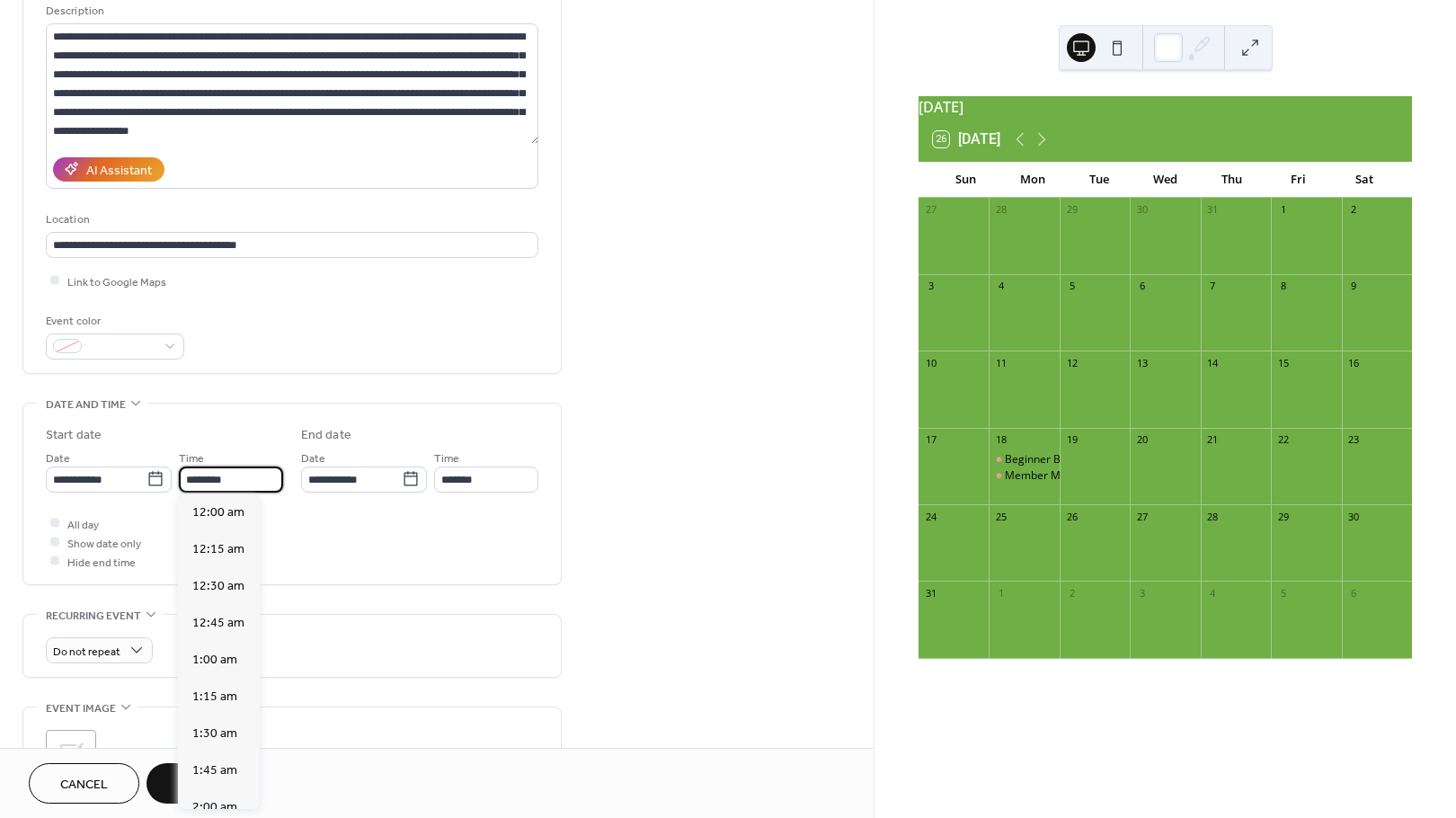 scroll, scrollTop: 1757, scrollLeft: 0, axis: vertical 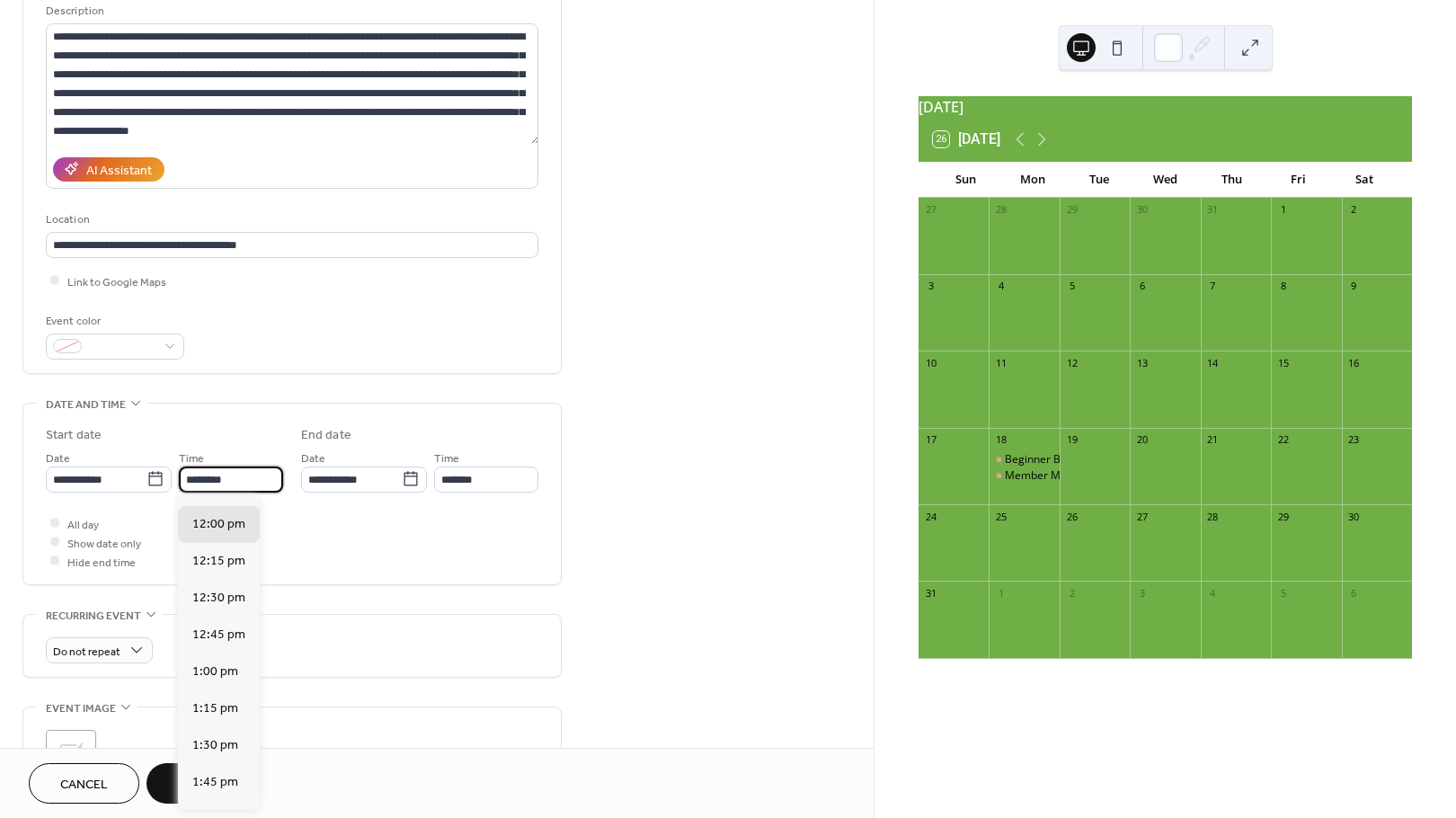click on "********" at bounding box center (231, 479) 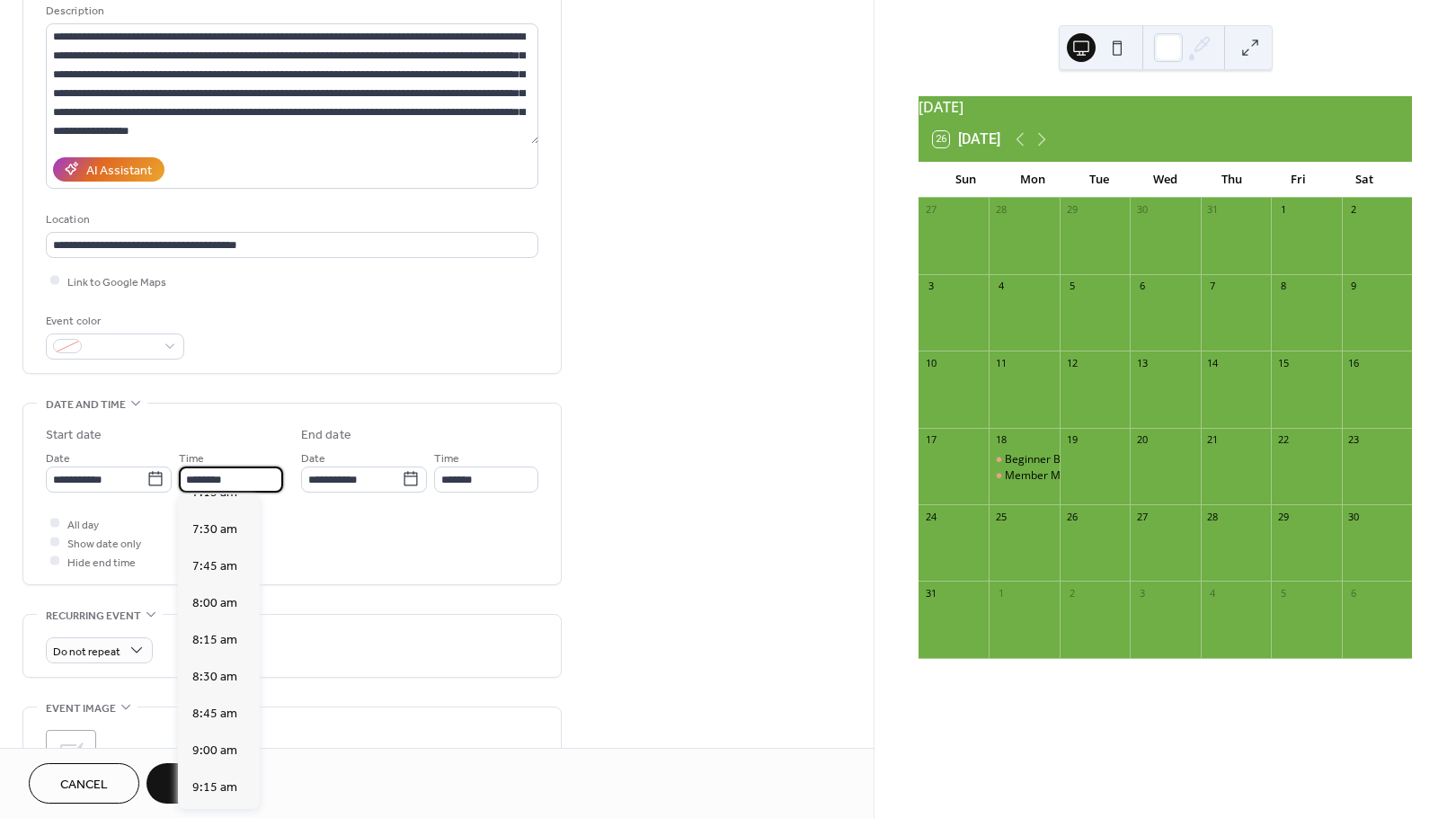 scroll, scrollTop: 1095, scrollLeft: 0, axis: vertical 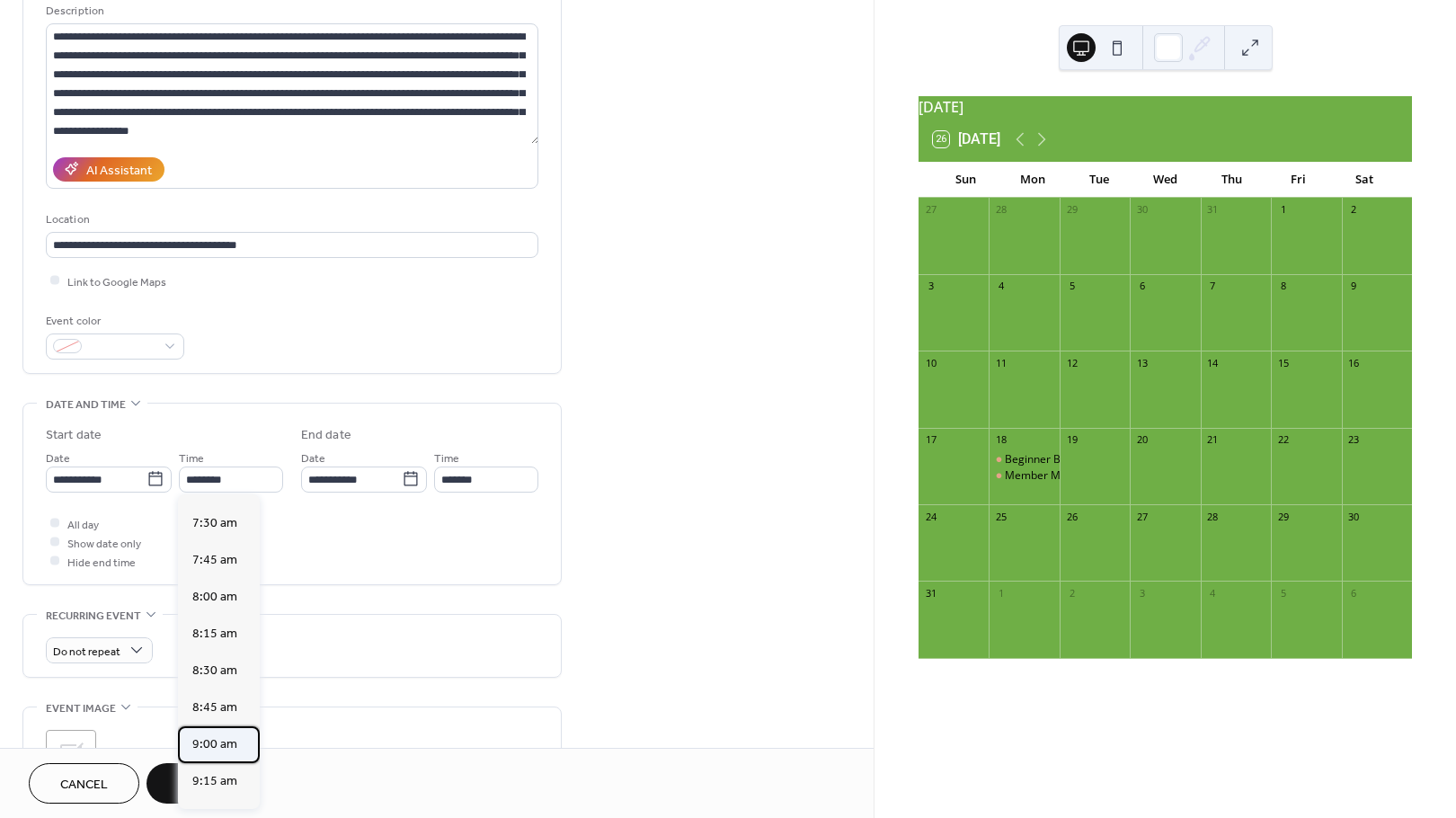 click on "9:00 am" at bounding box center [215, 743] 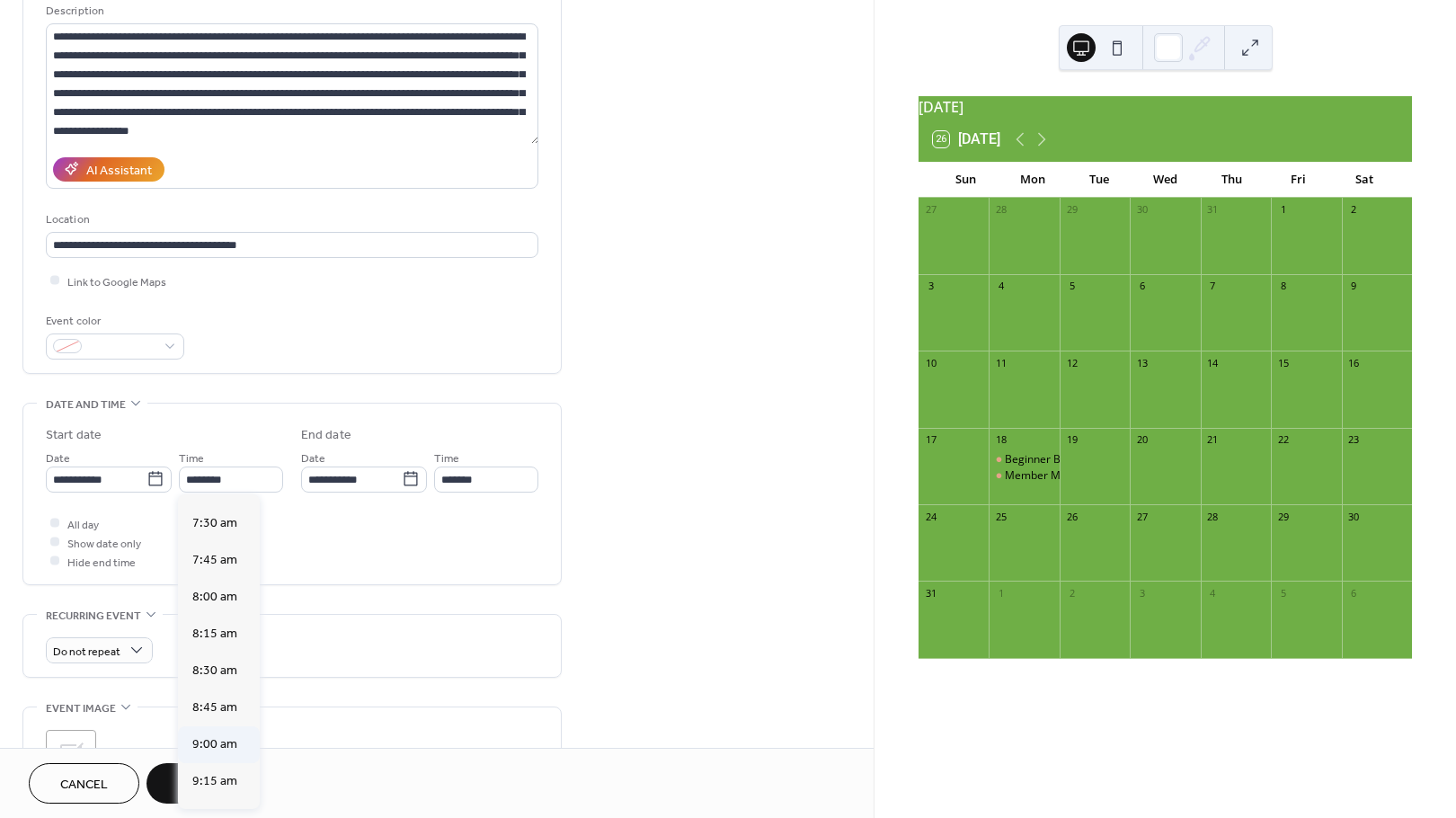 type on "*******" 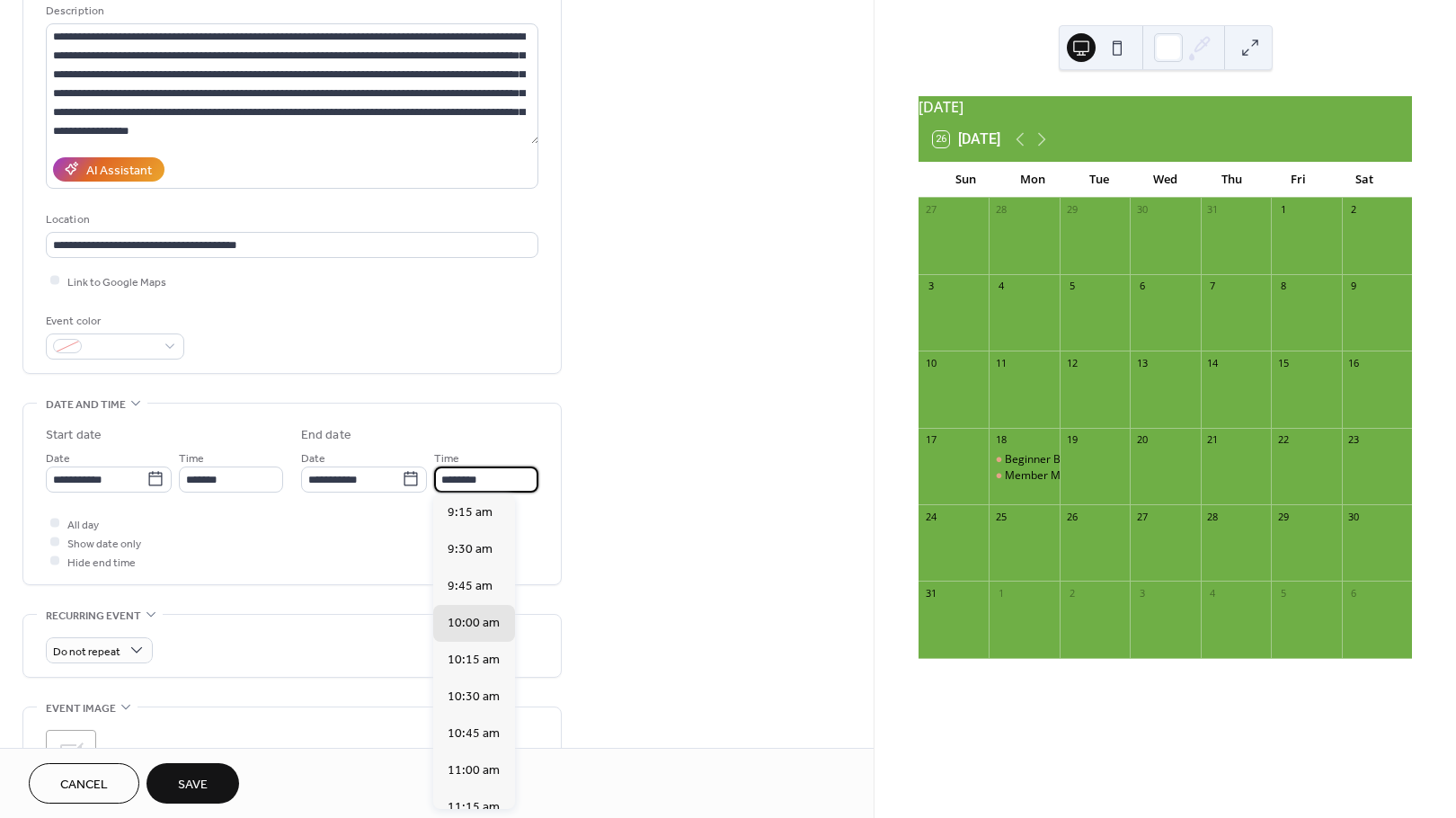 click on "********" at bounding box center (486, 479) 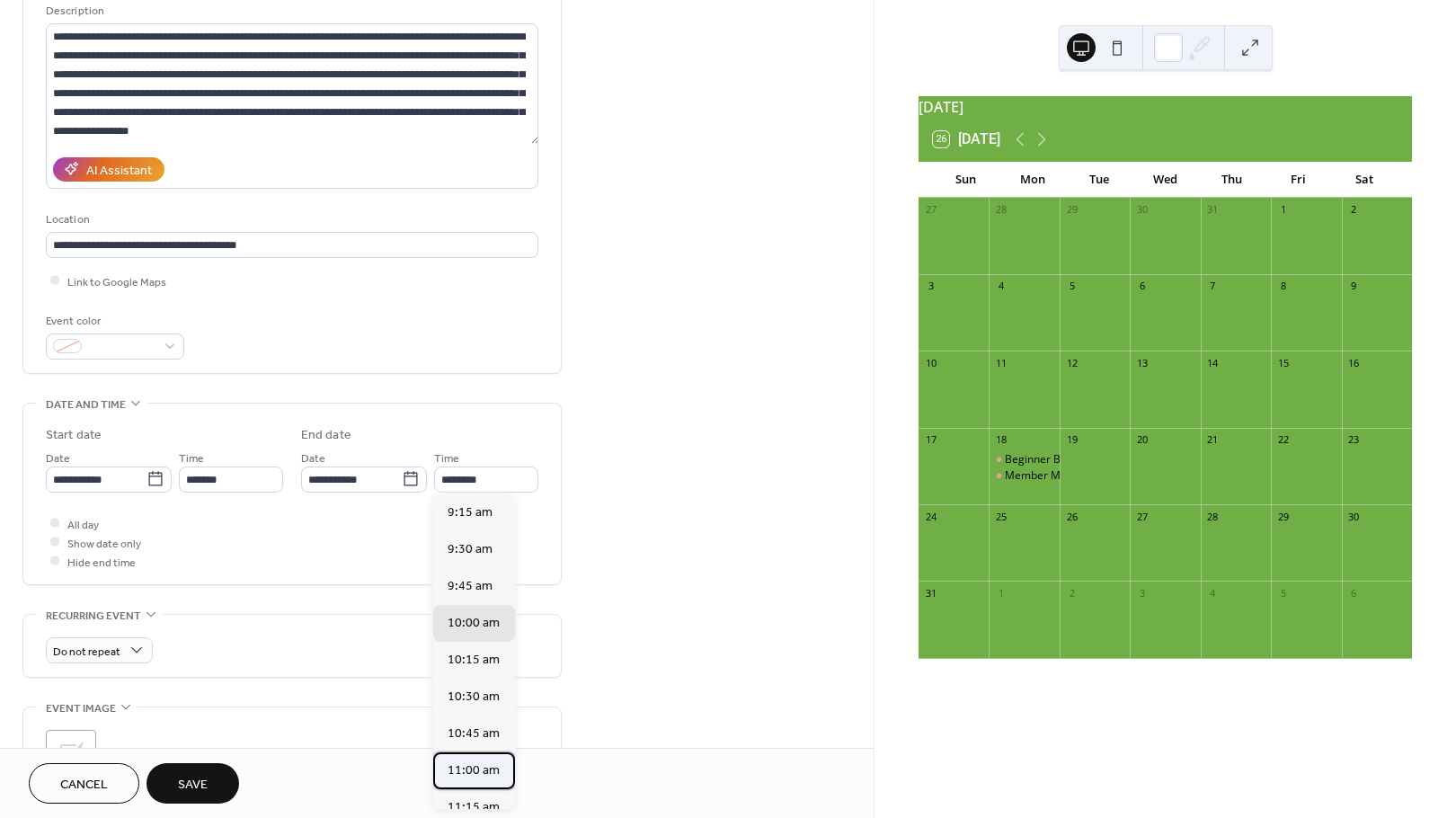 click on "11:00 am" at bounding box center [474, 769] 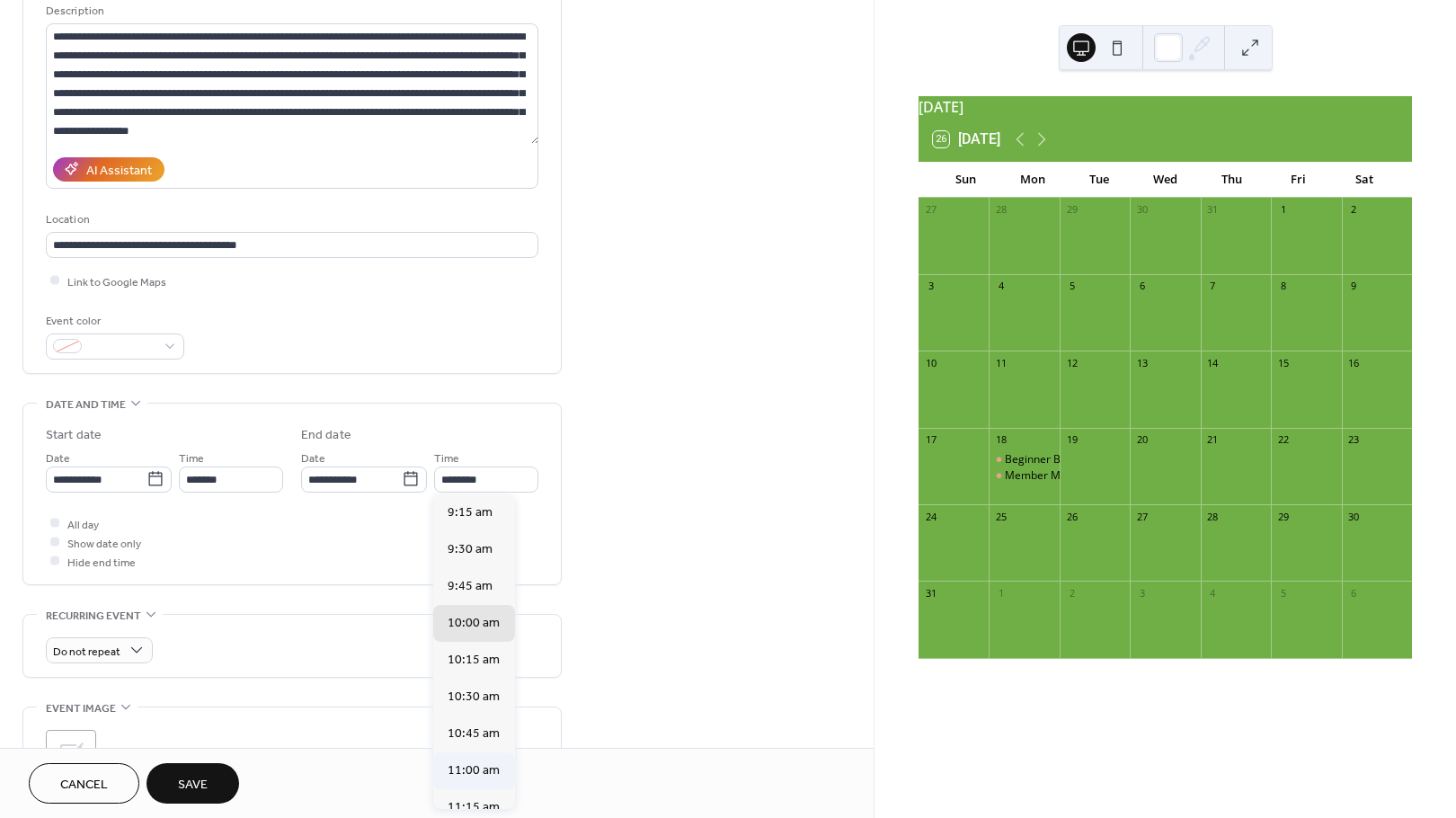 type on "********" 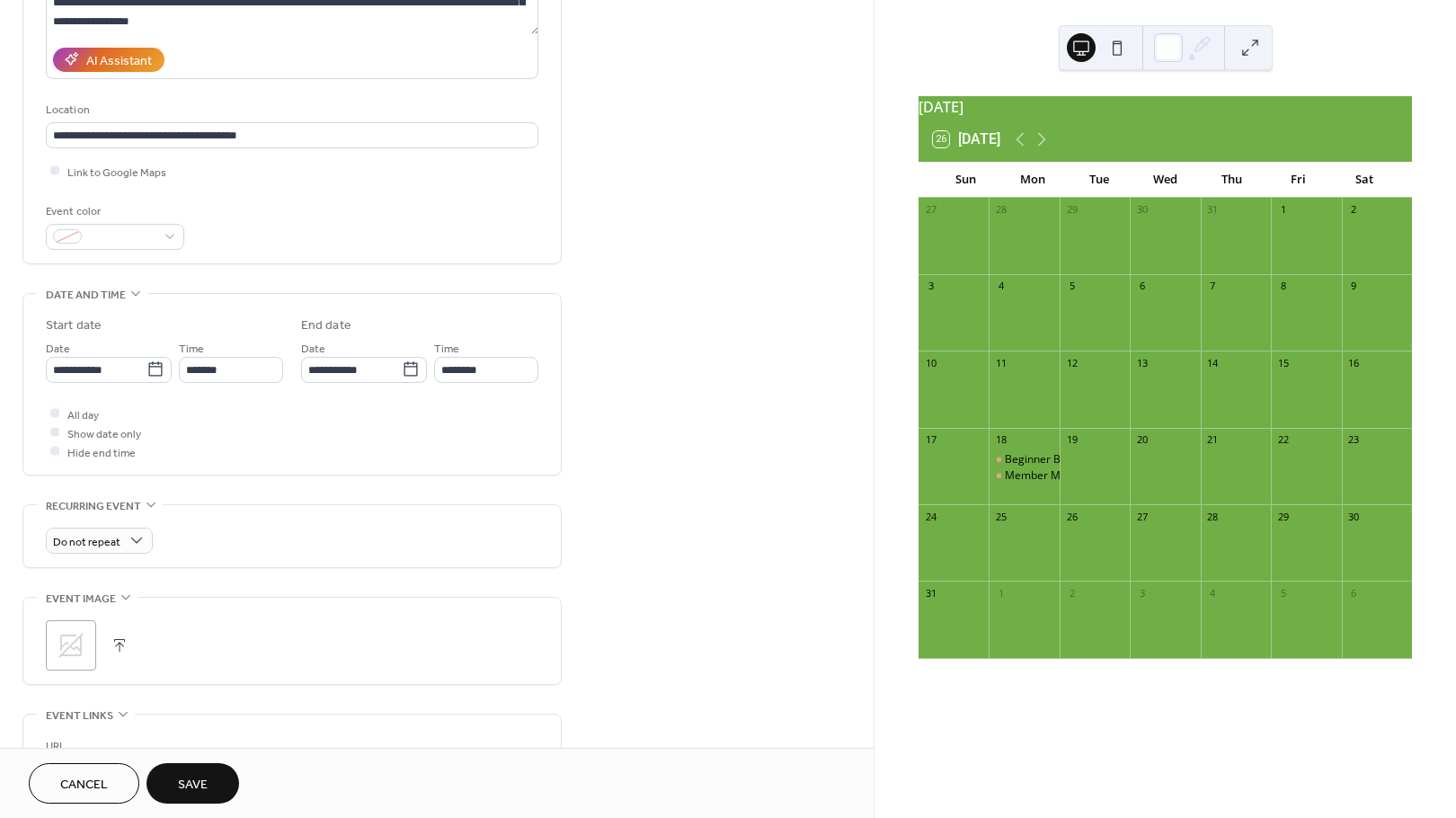 scroll, scrollTop: 295, scrollLeft: 0, axis: vertical 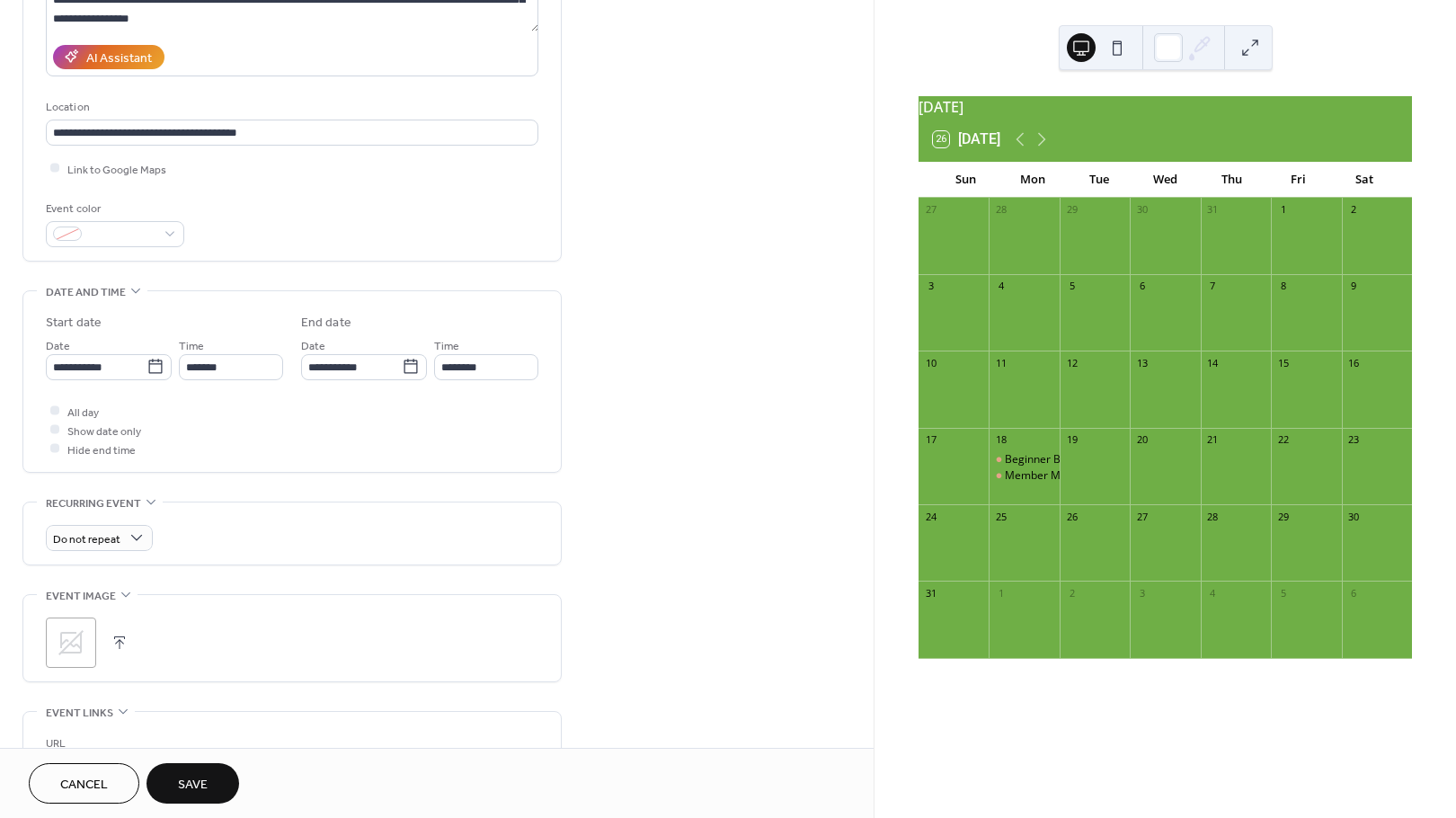 click on "Save" at bounding box center (192, 785) 